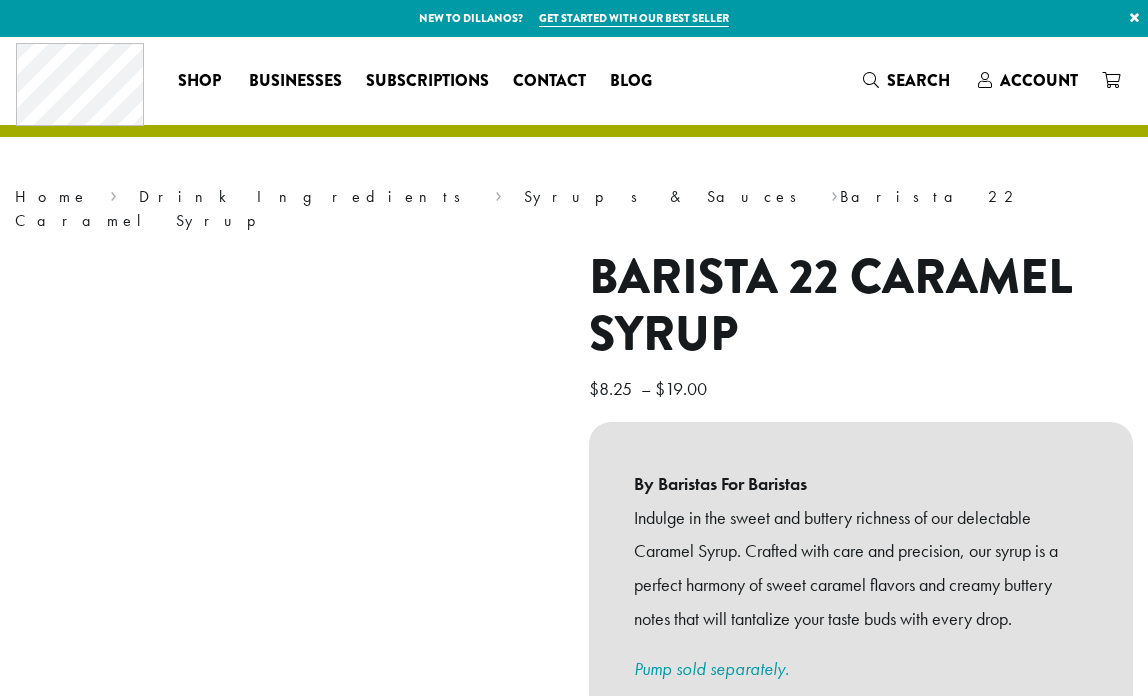 scroll, scrollTop: 0, scrollLeft: 0, axis: both 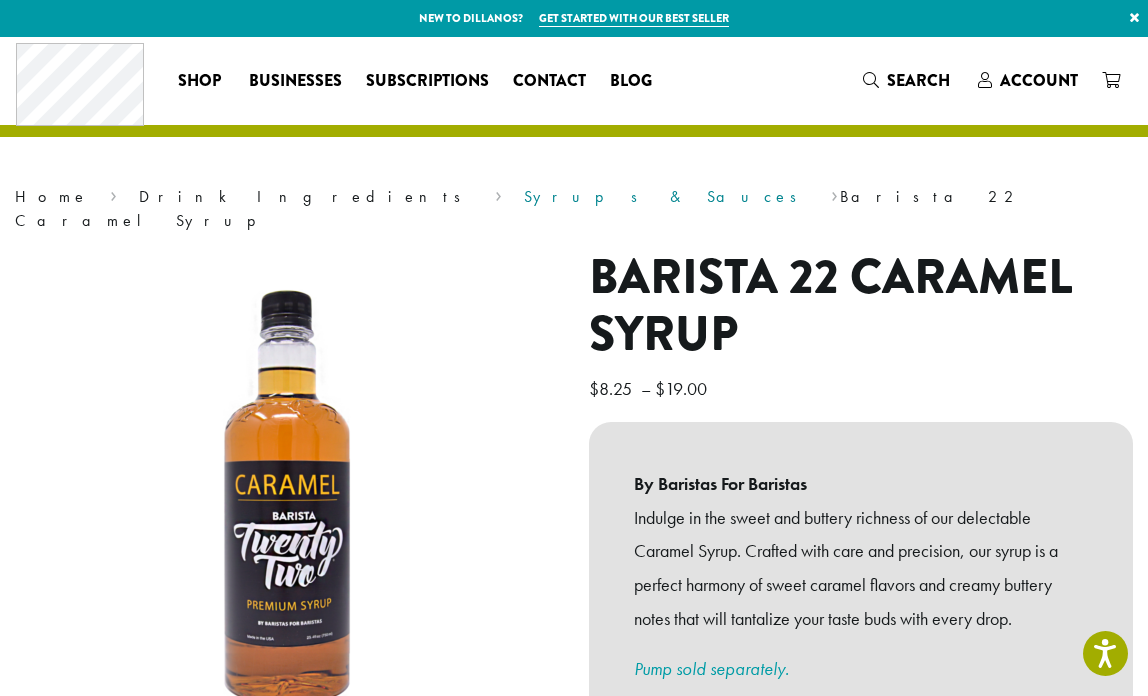 click on "Syrups & Sauces" at bounding box center [667, 196] 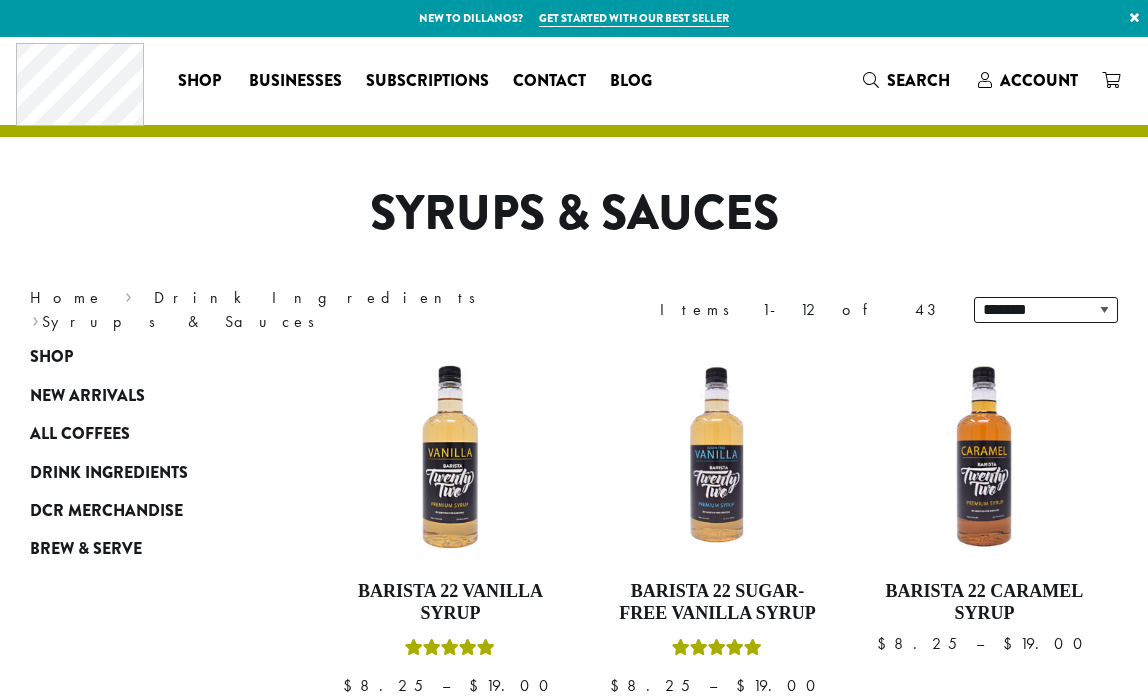 scroll, scrollTop: 0, scrollLeft: 0, axis: both 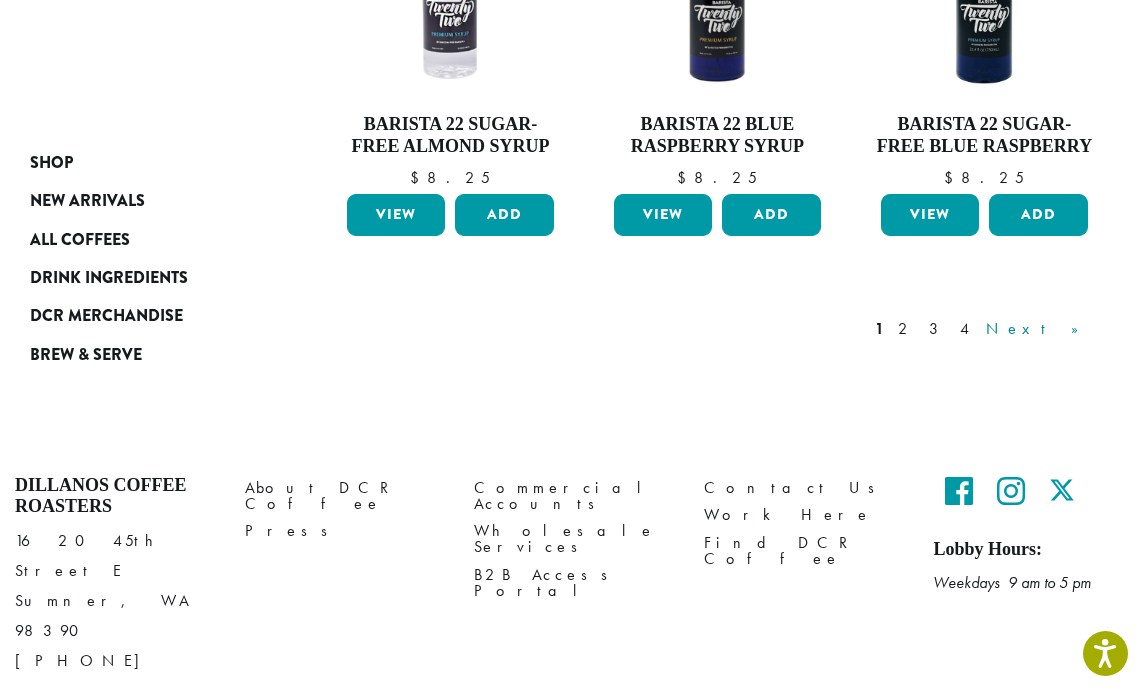 click on "Next »" at bounding box center [1039, 329] 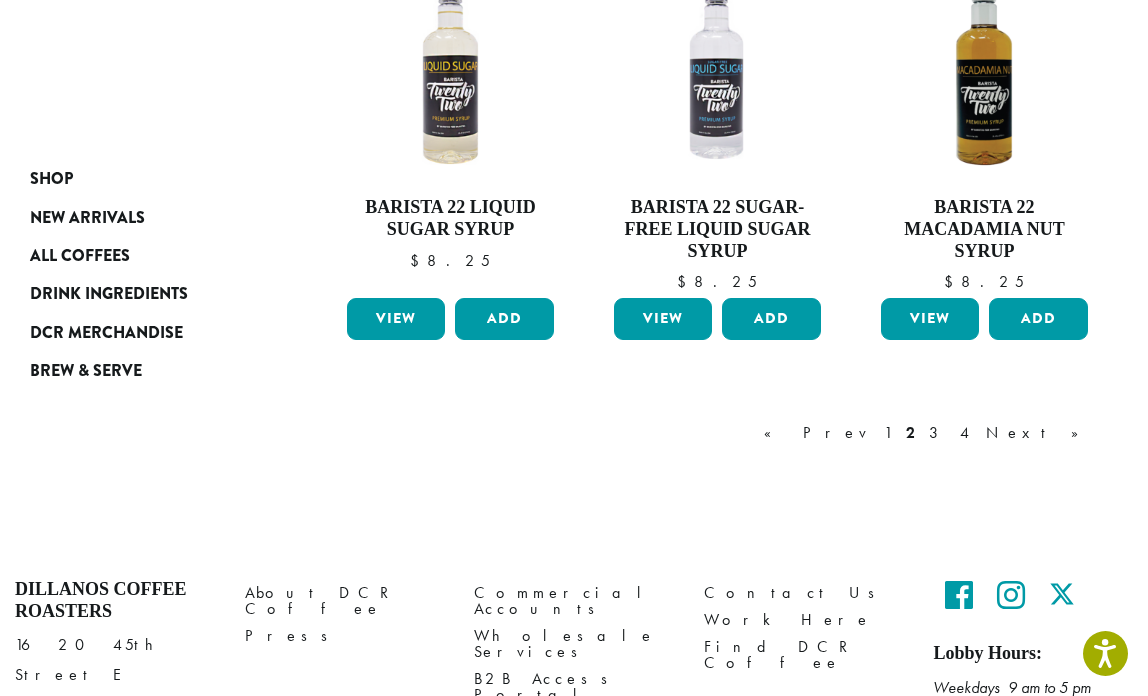 scroll, scrollTop: 1764, scrollLeft: 0, axis: vertical 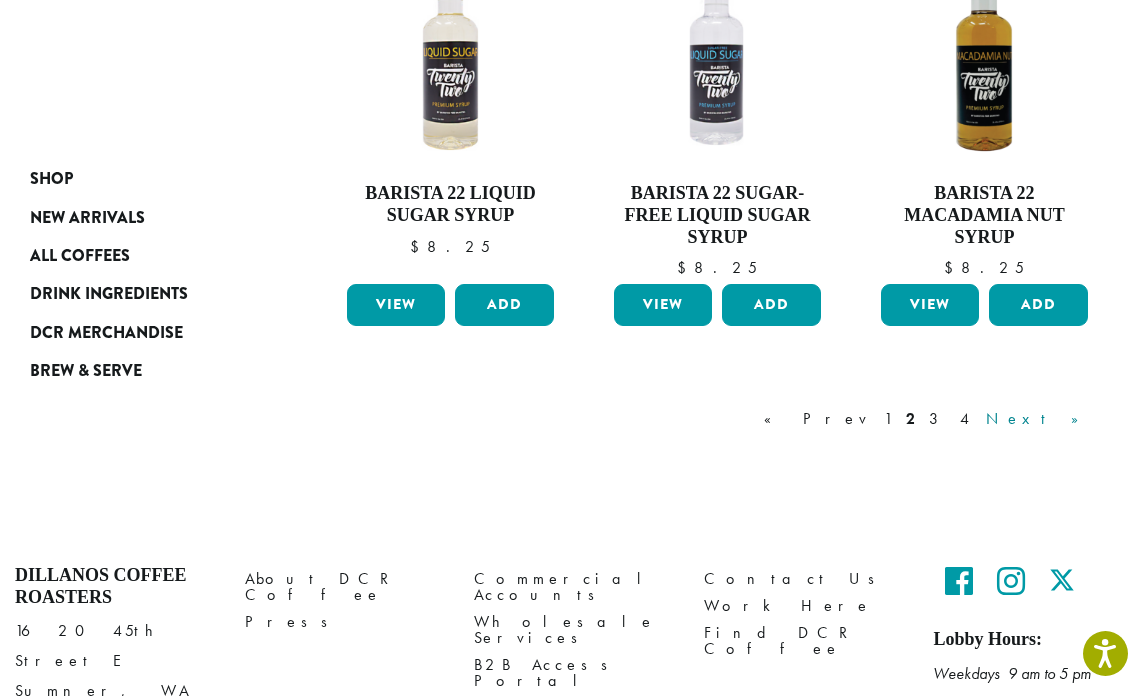 click on "Next »" at bounding box center (1039, 419) 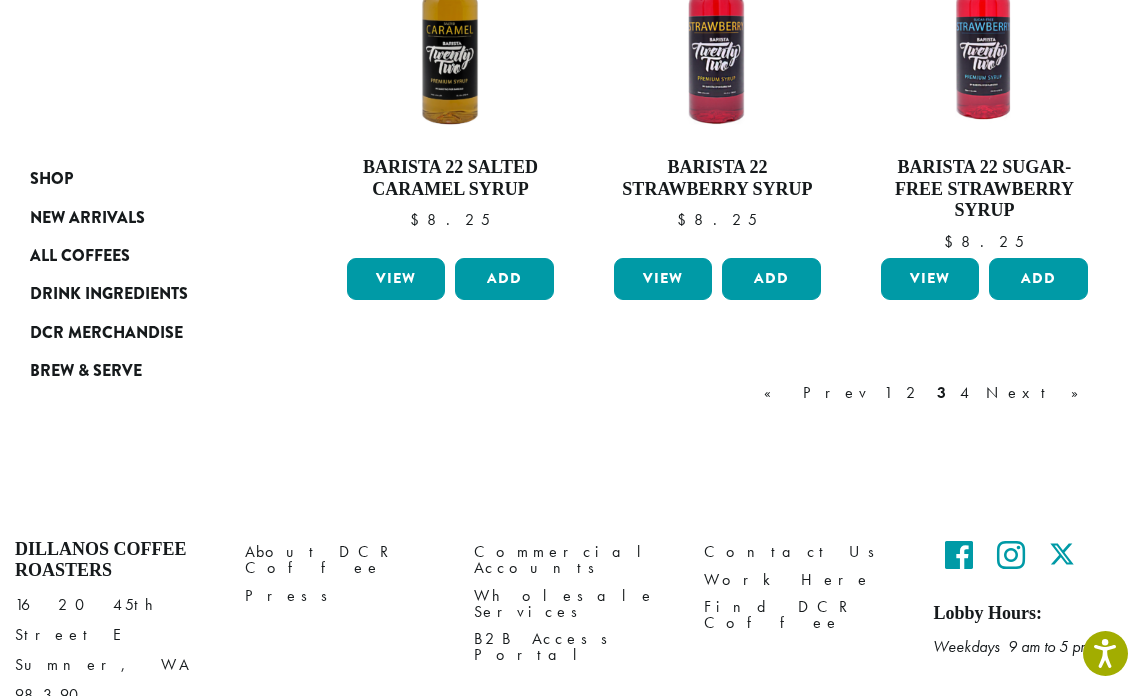 scroll, scrollTop: 1772, scrollLeft: 0, axis: vertical 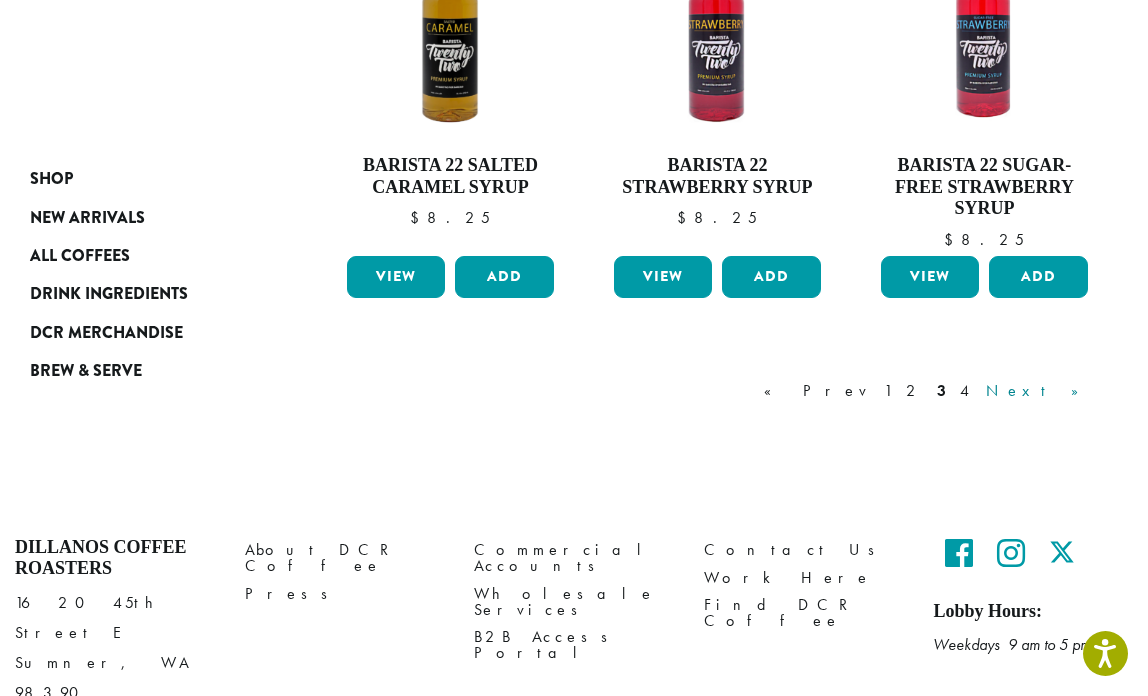 click on "Next »" at bounding box center (1039, 391) 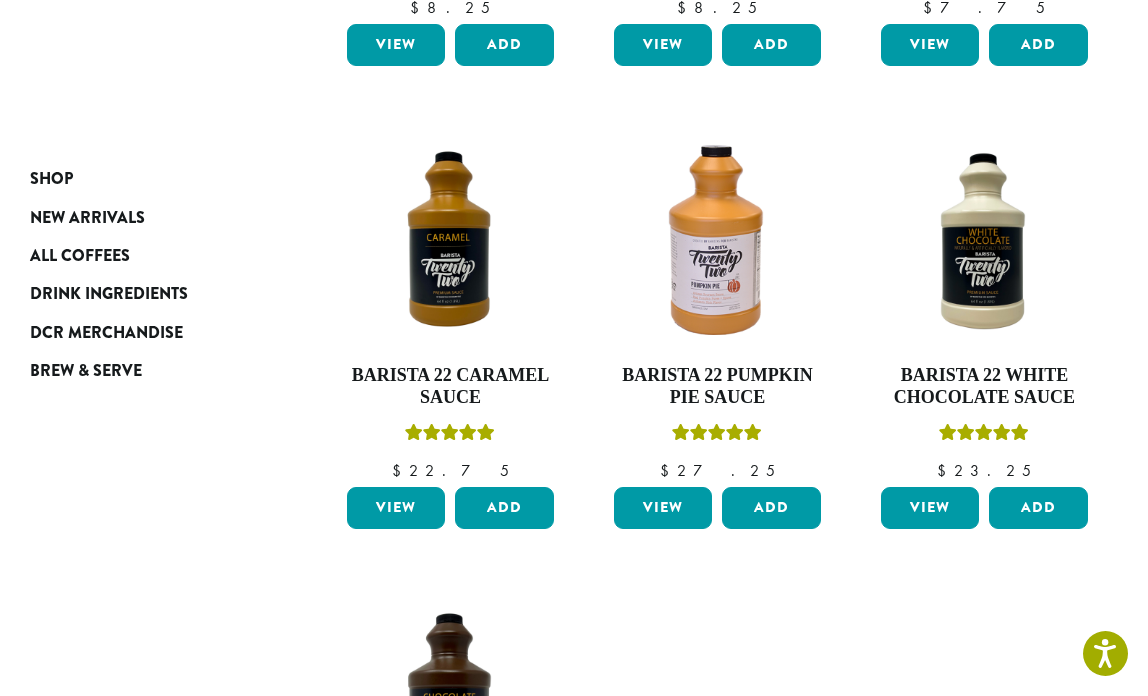 scroll, scrollTop: 646, scrollLeft: 0, axis: vertical 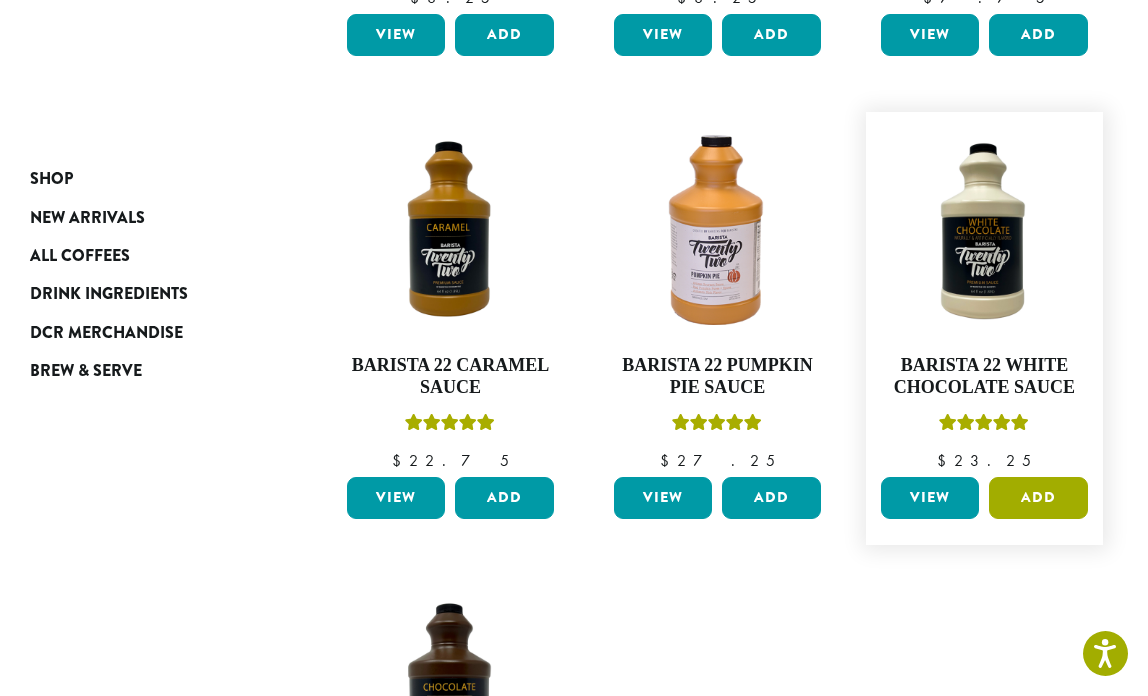 click on "Add" at bounding box center [1038, 498] 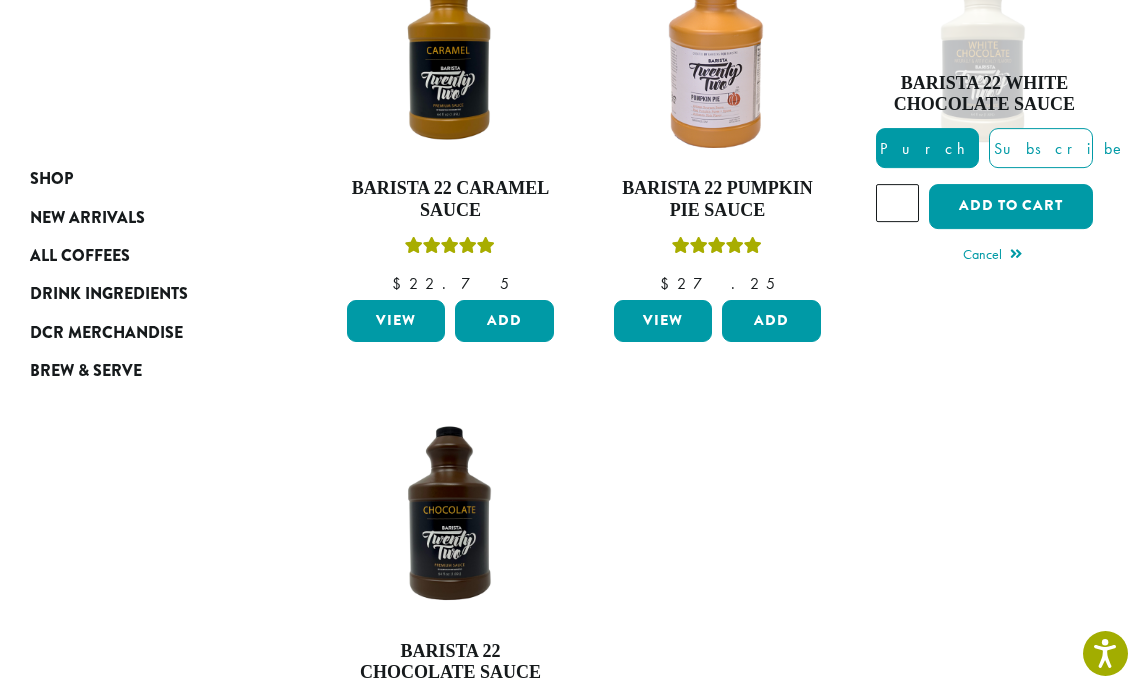 scroll, scrollTop: 824, scrollLeft: 0, axis: vertical 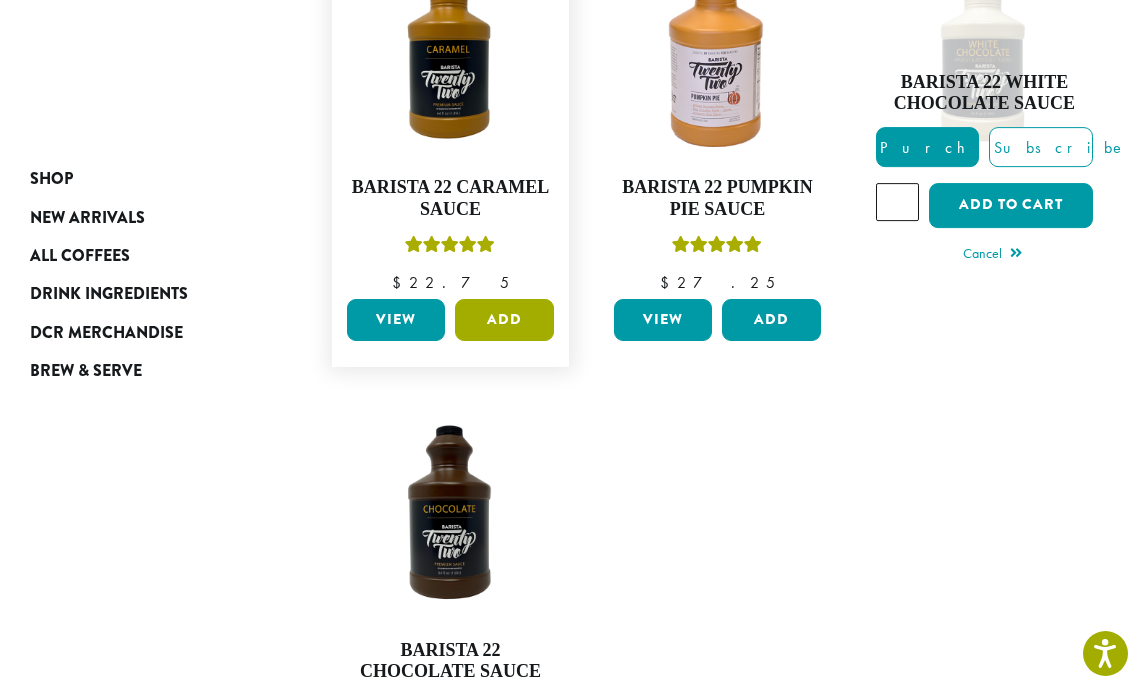 click on "Add" at bounding box center [504, 320] 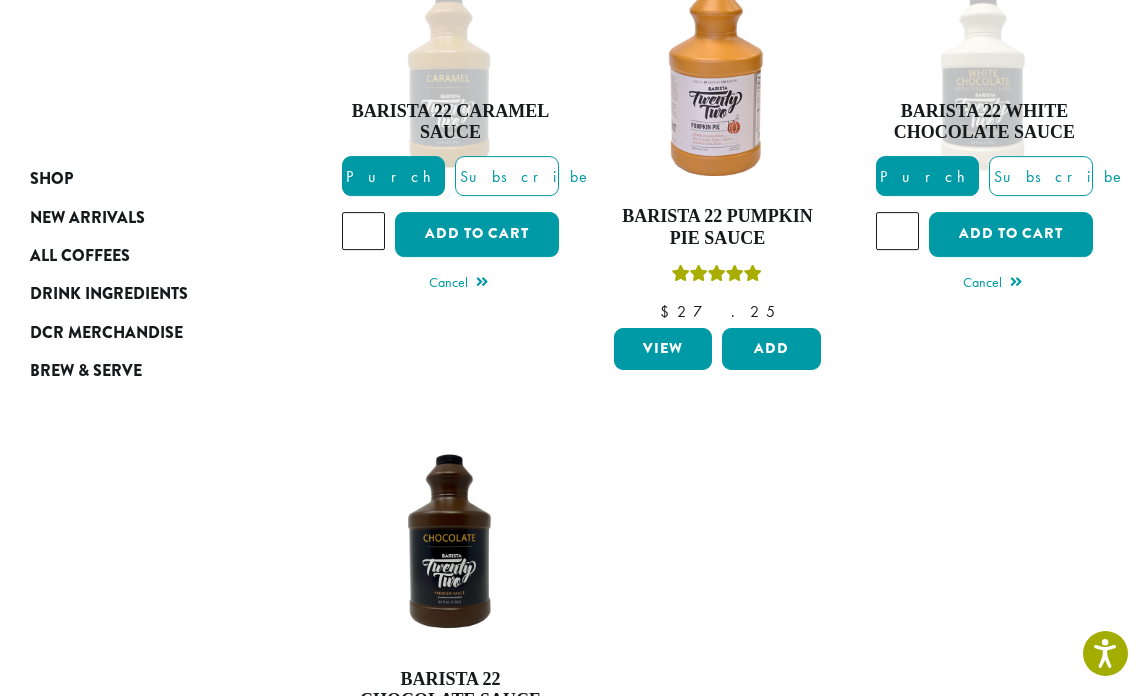 scroll, scrollTop: 1412, scrollLeft: 0, axis: vertical 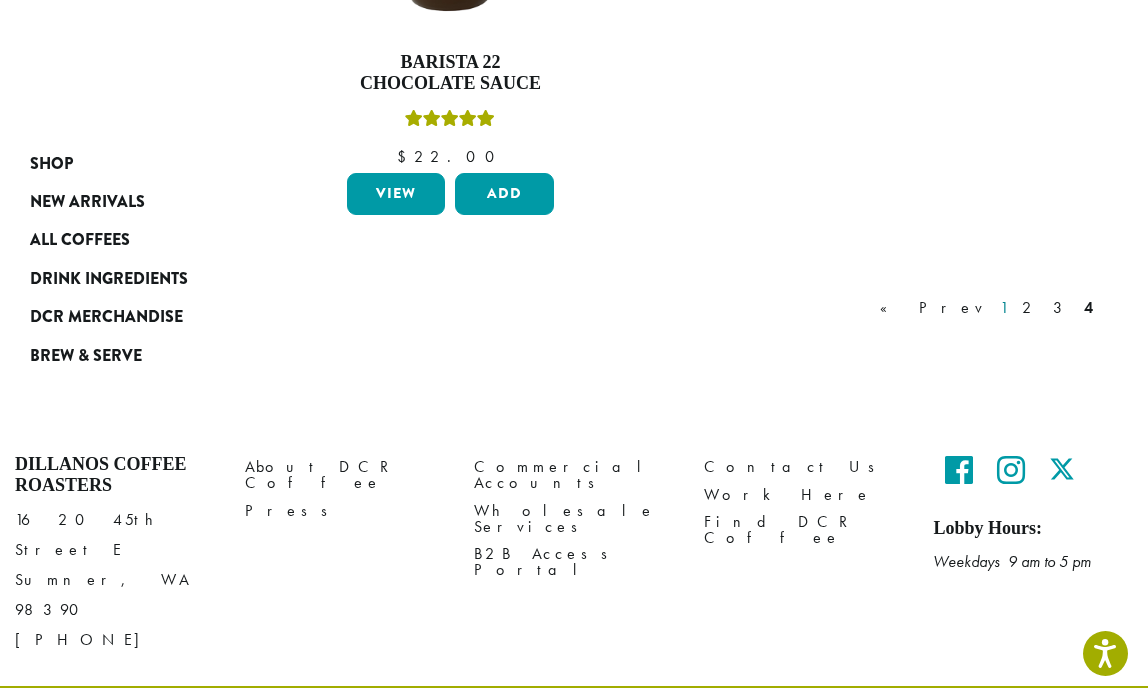 click on "1" at bounding box center (1004, 308) 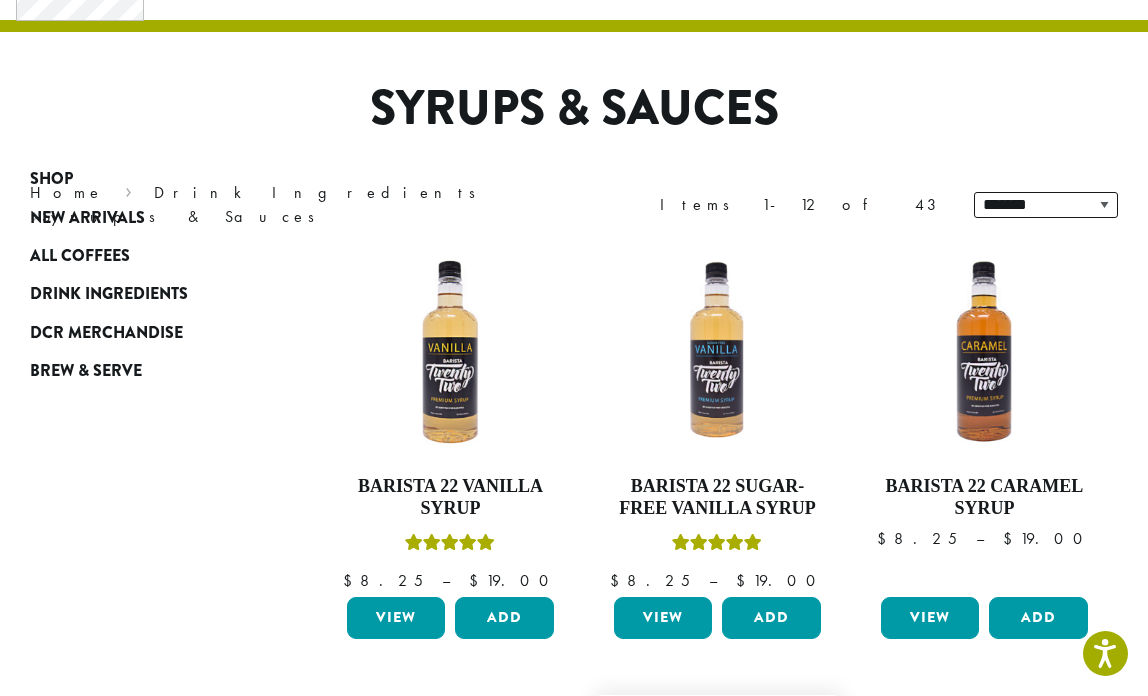scroll, scrollTop: 0, scrollLeft: 0, axis: both 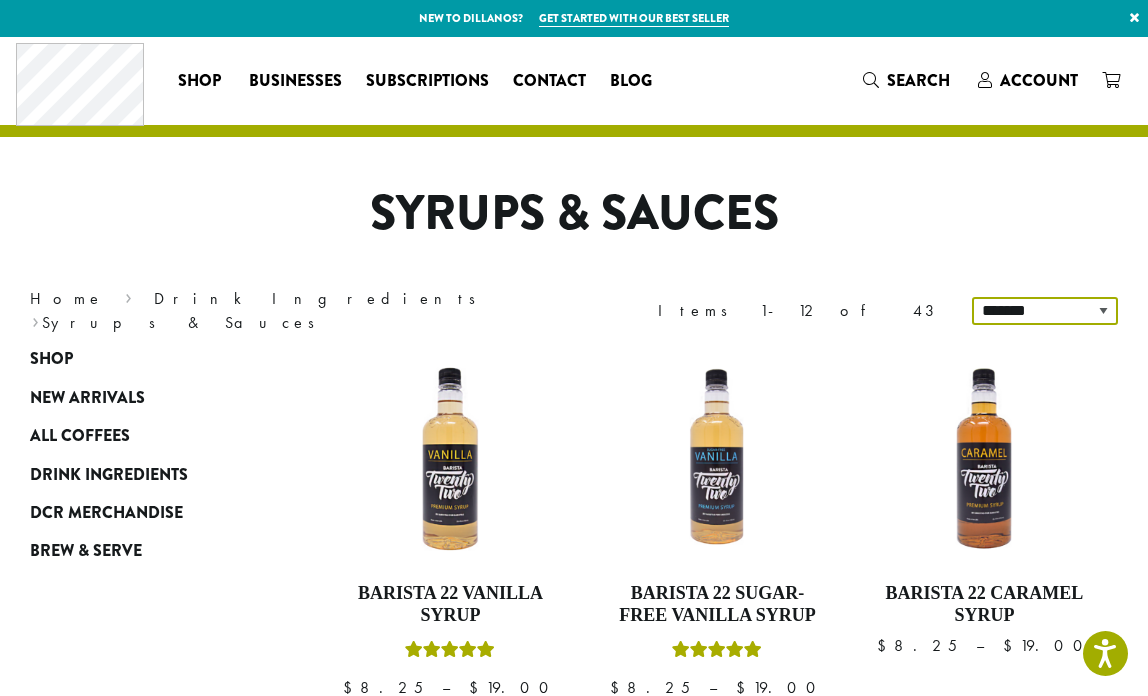click on "**********" at bounding box center [1045, 311] 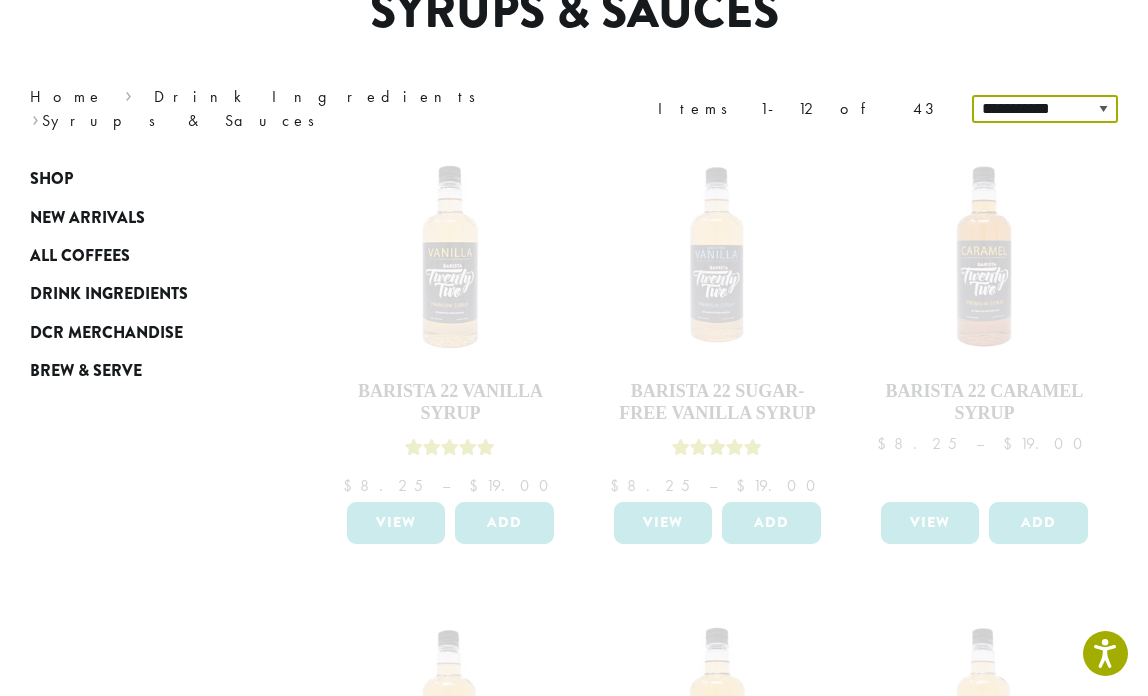 scroll, scrollTop: 203, scrollLeft: 0, axis: vertical 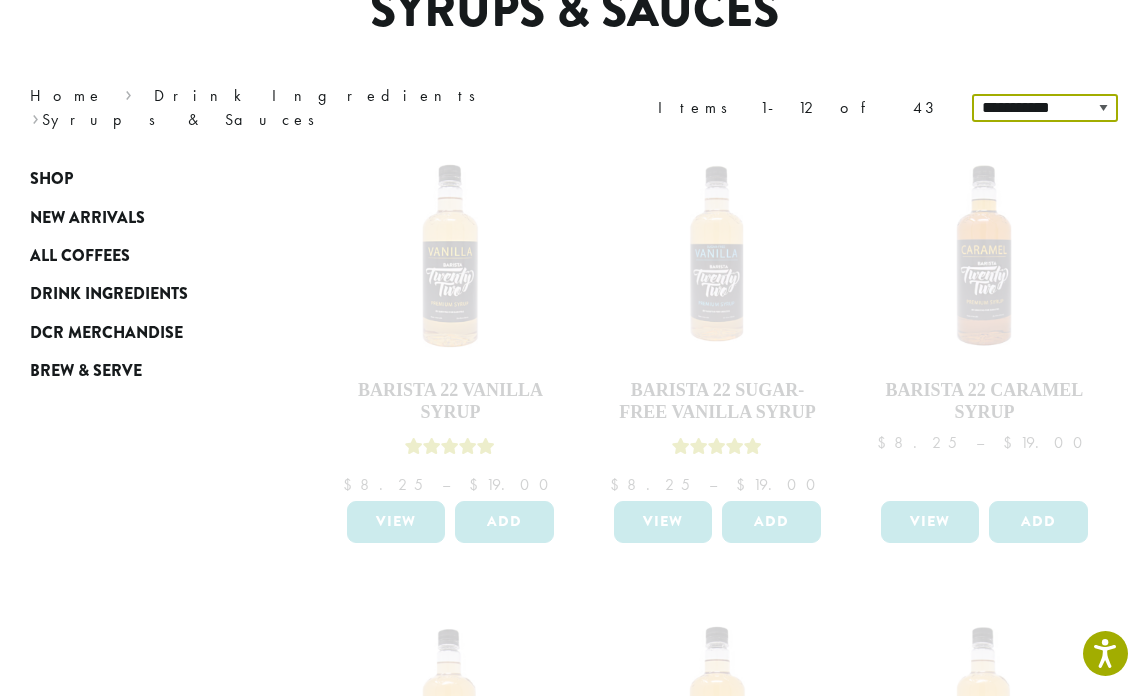 click on "**********" at bounding box center (1045, 108) 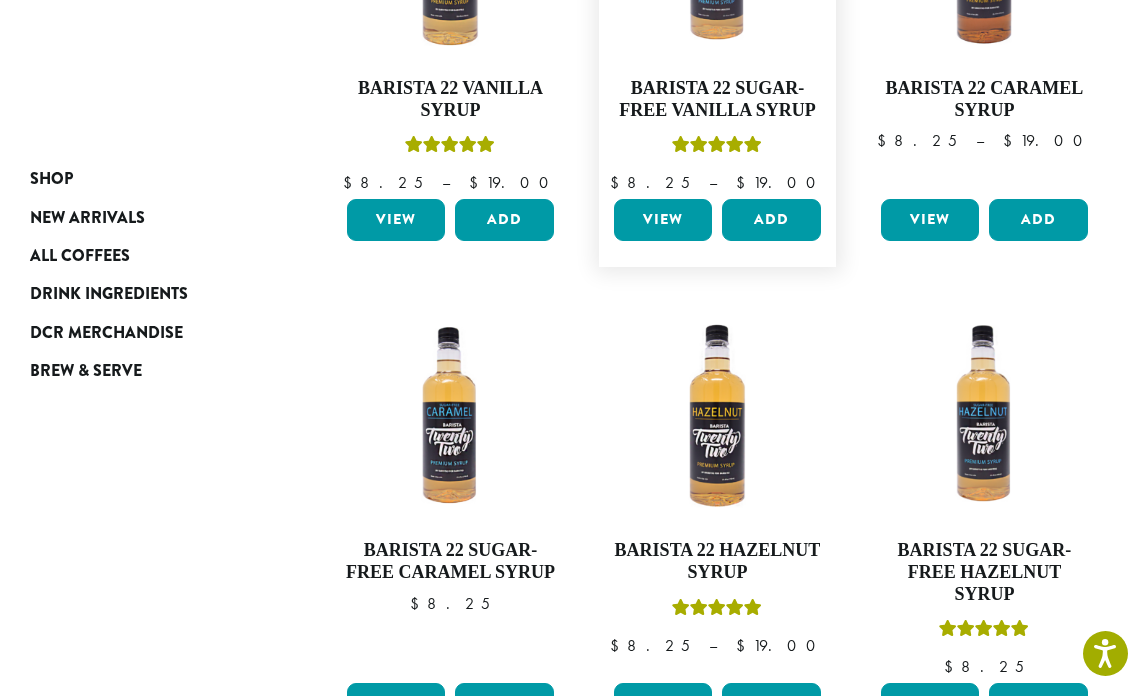 select on "*********" 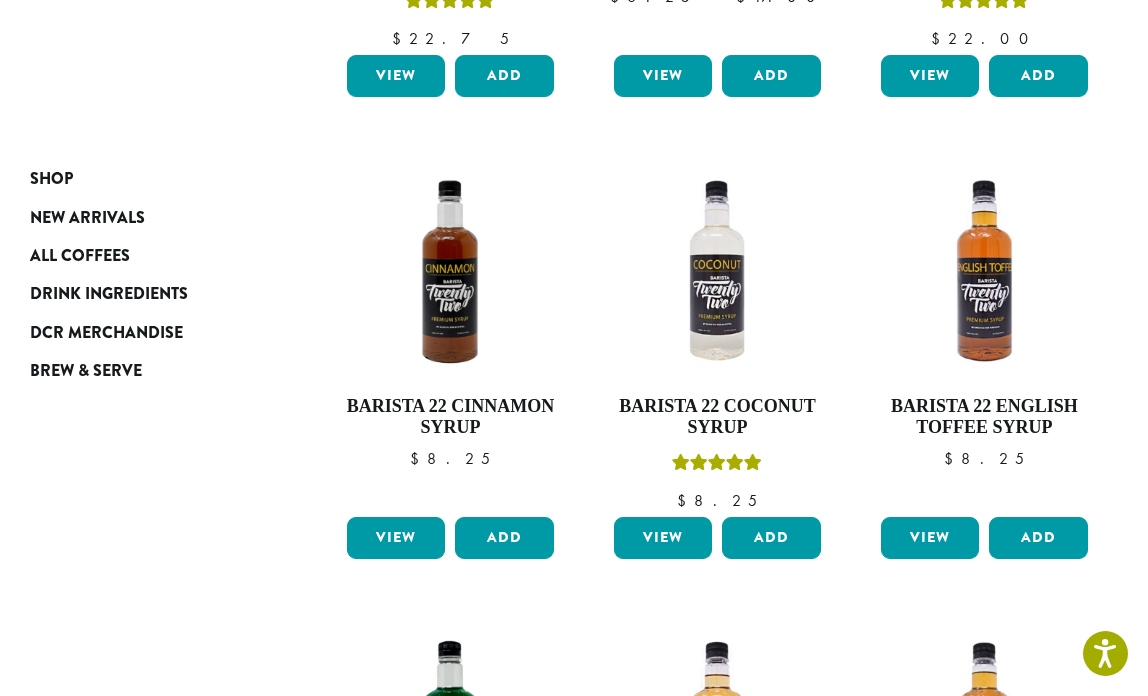scroll, scrollTop: 1149, scrollLeft: 0, axis: vertical 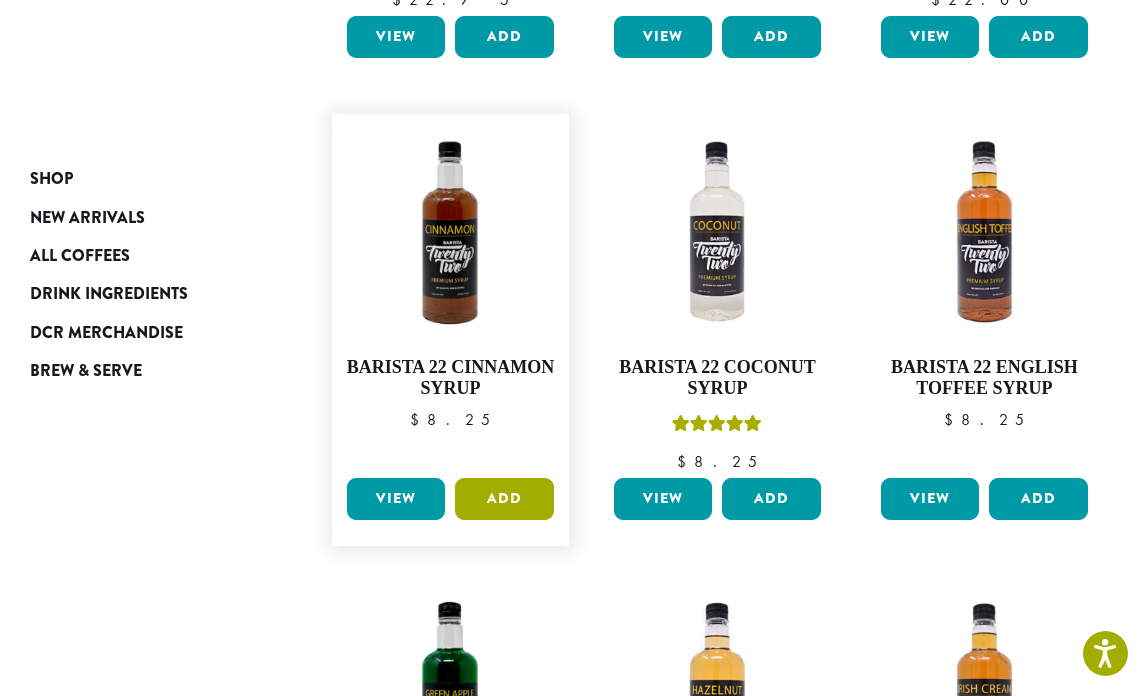 click on "Add" at bounding box center [504, 499] 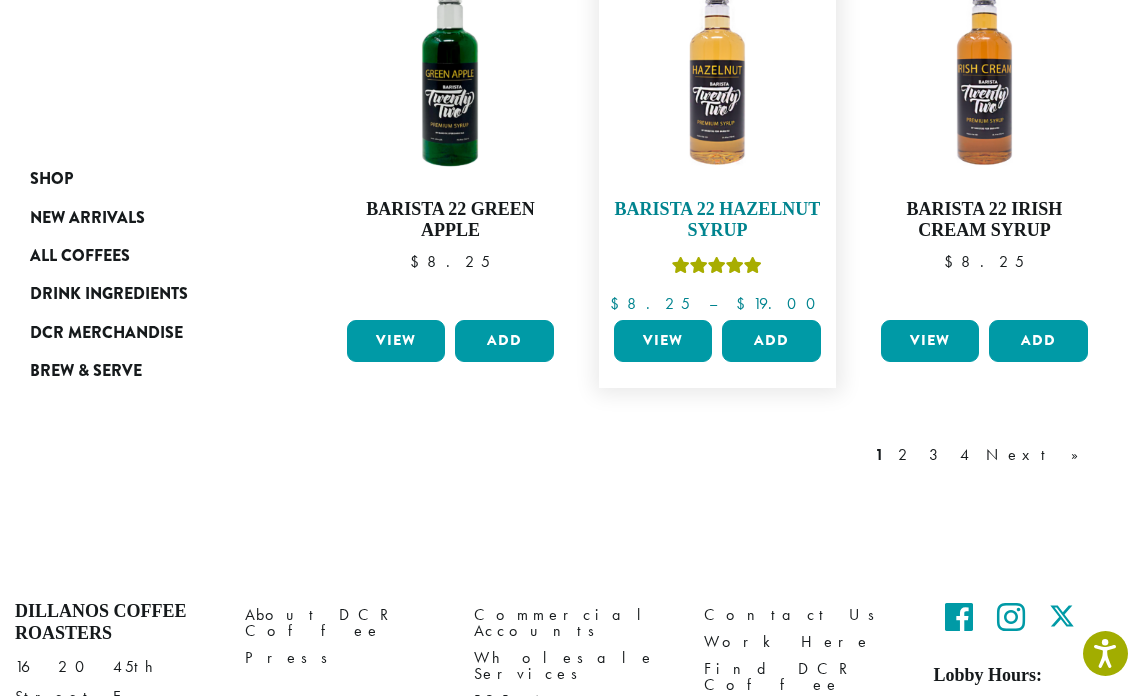 scroll, scrollTop: 1772, scrollLeft: 0, axis: vertical 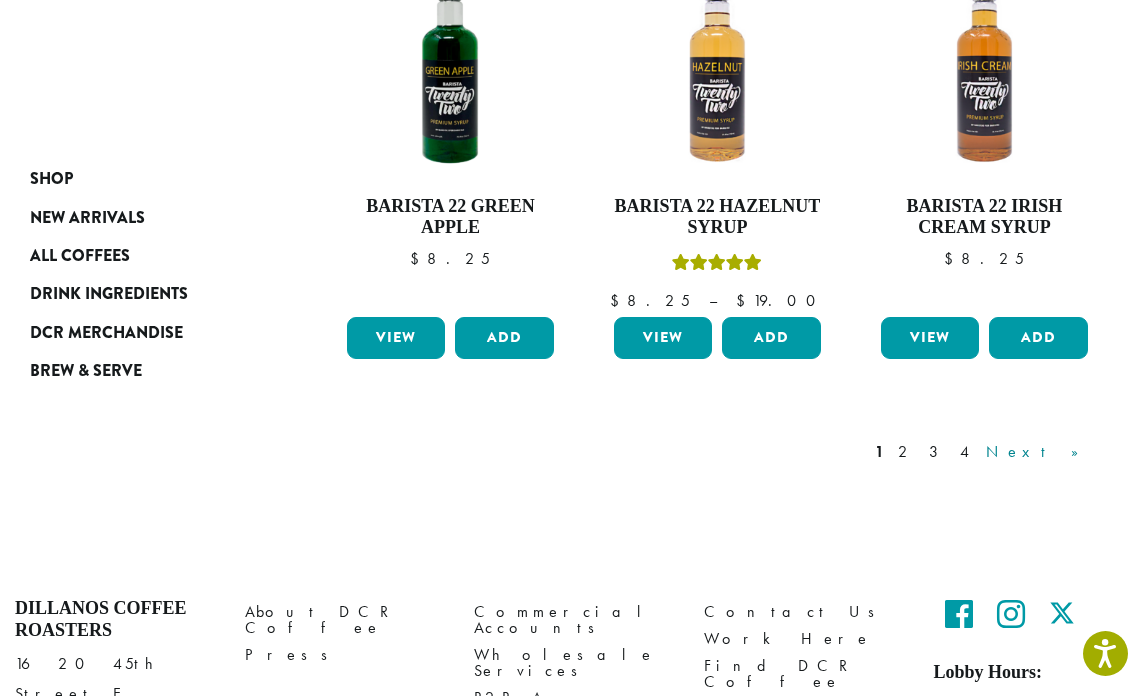 click on "Next »" at bounding box center (1039, 452) 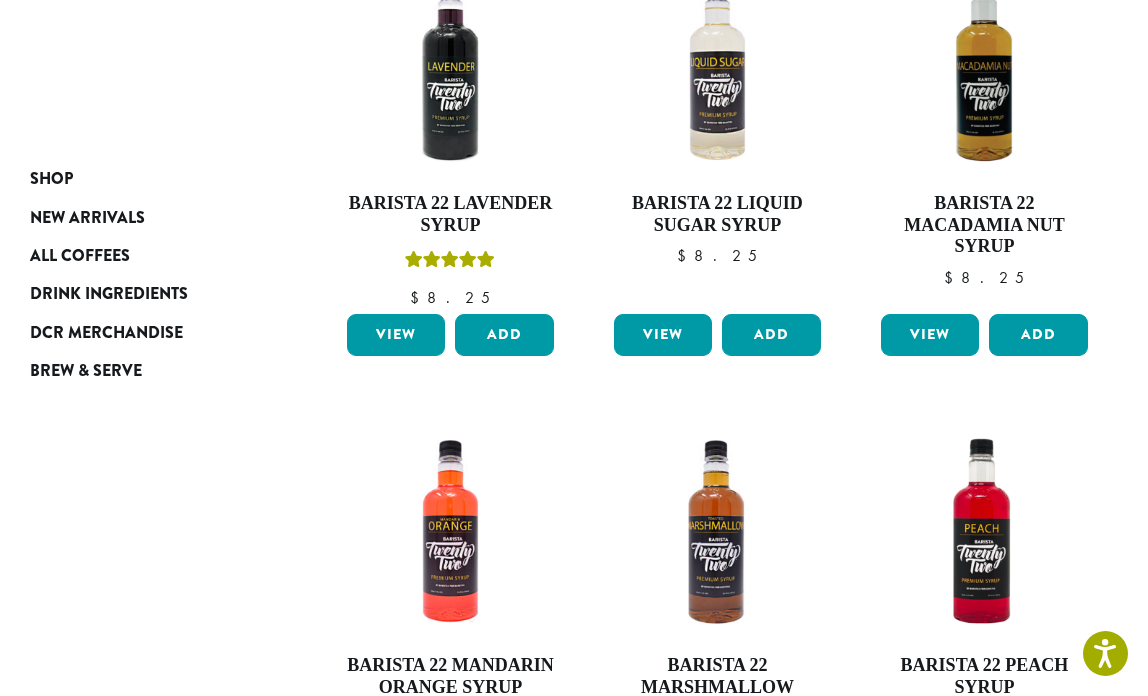 scroll, scrollTop: 391, scrollLeft: 0, axis: vertical 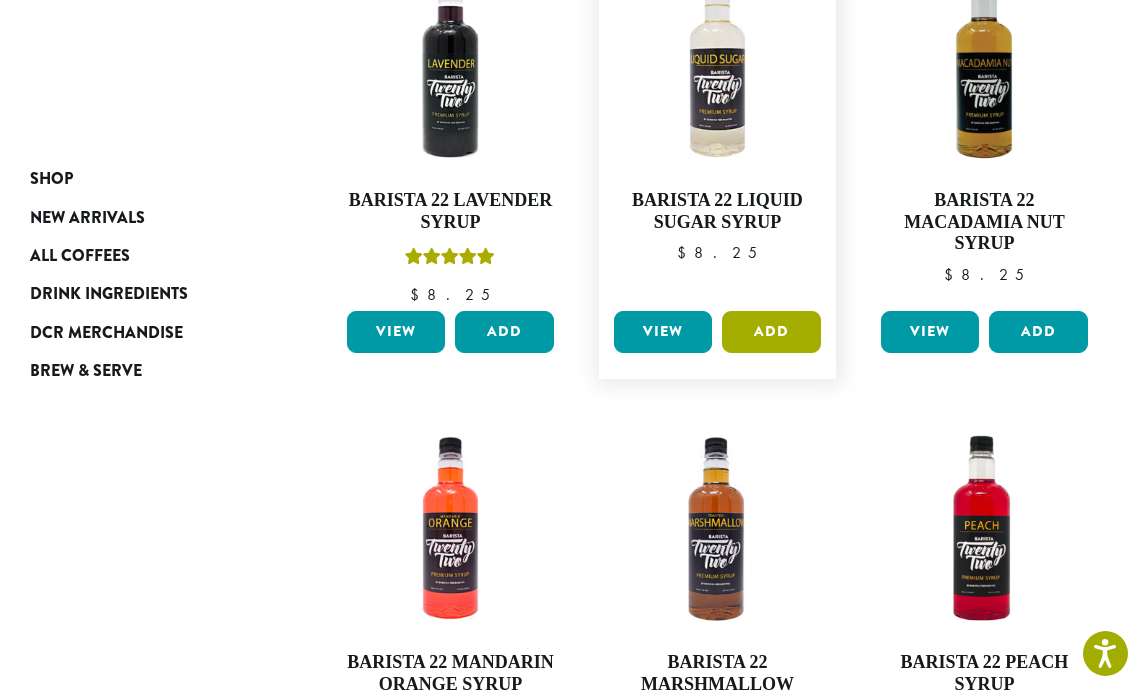 click on "Add" at bounding box center [771, 332] 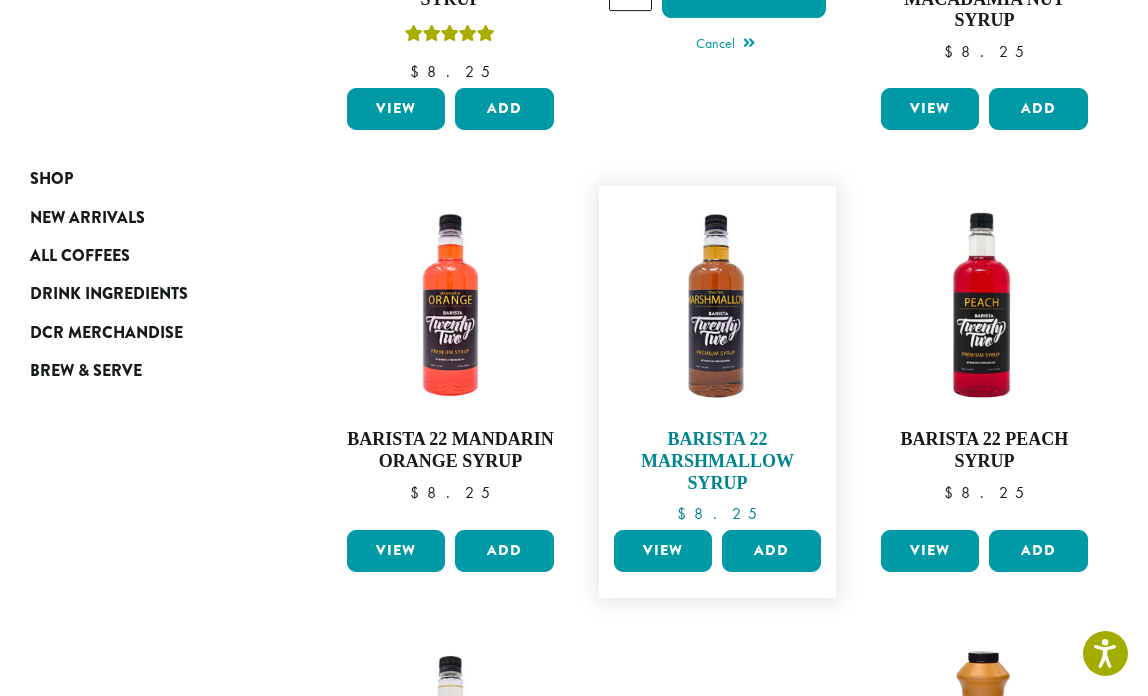 scroll, scrollTop: 0, scrollLeft: 0, axis: both 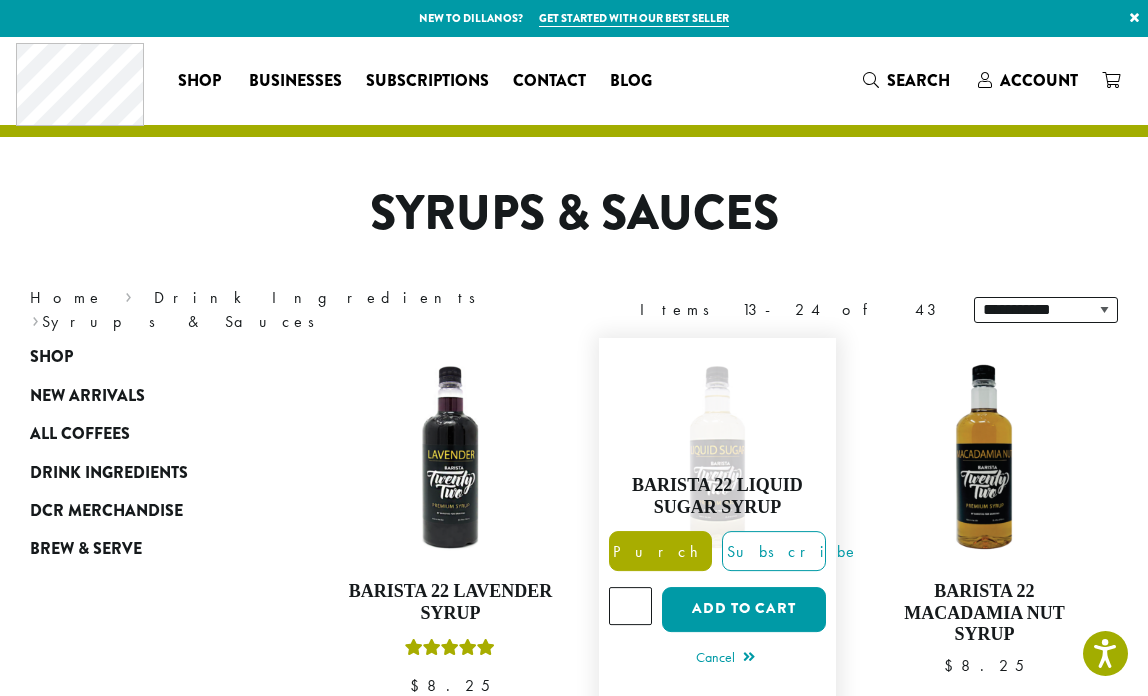 click on "Purchase" at bounding box center [694, 551] 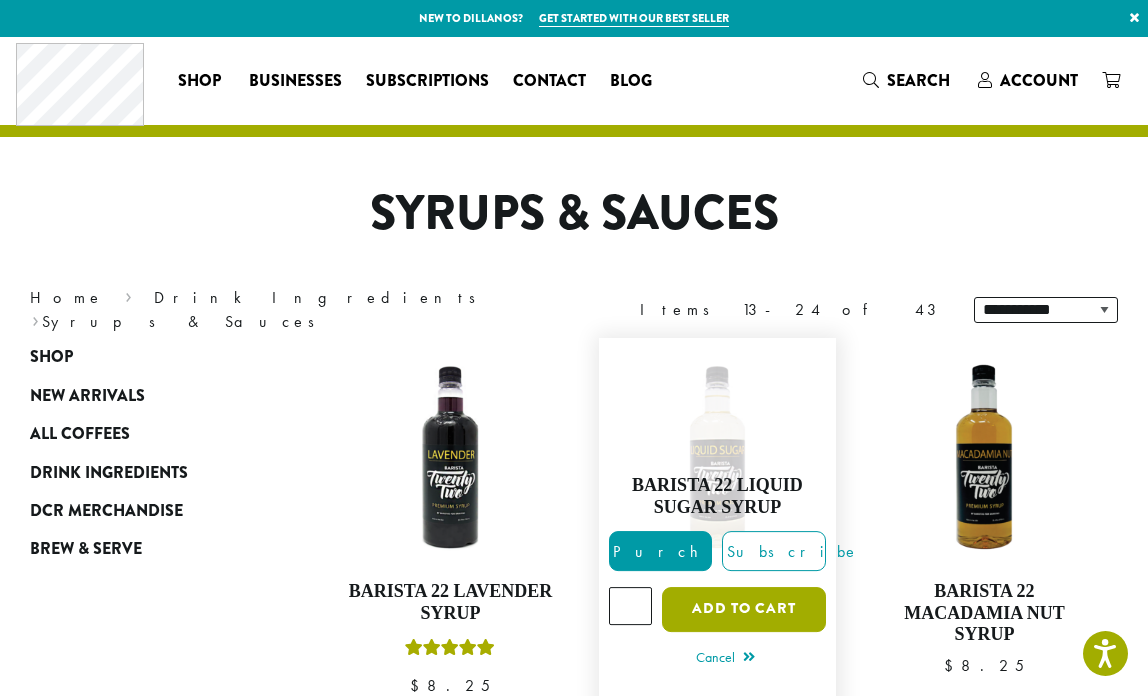 click on "Add to cart" at bounding box center (744, 609) 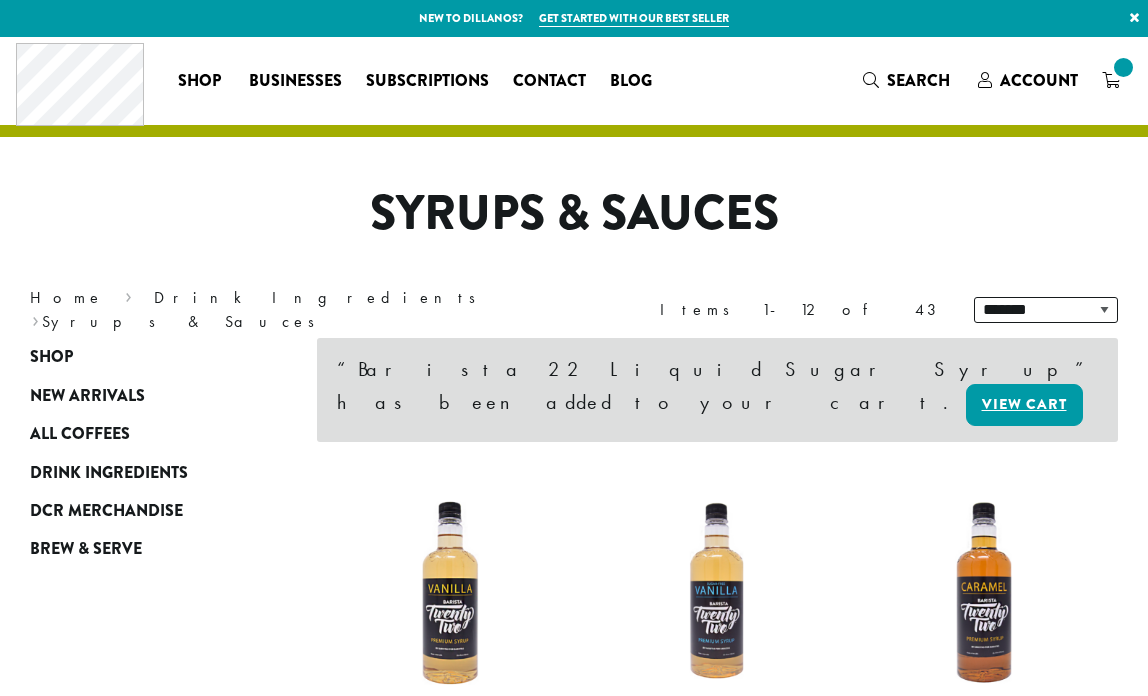 scroll, scrollTop: 0, scrollLeft: 0, axis: both 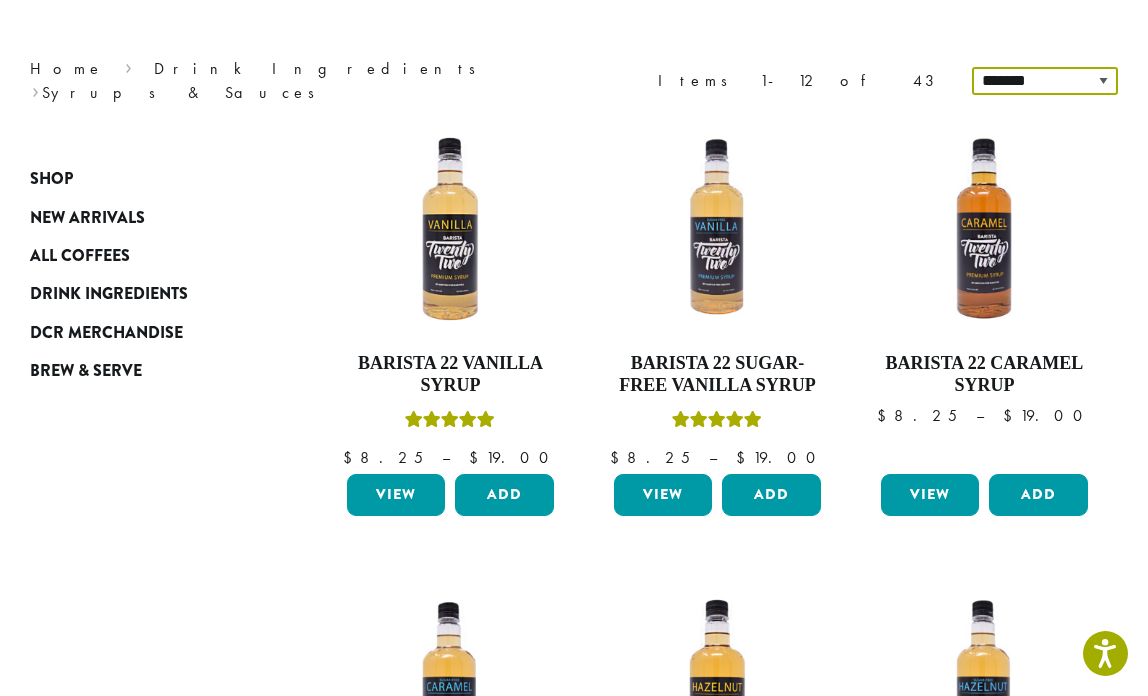 click on "**********" at bounding box center (1045, 81) 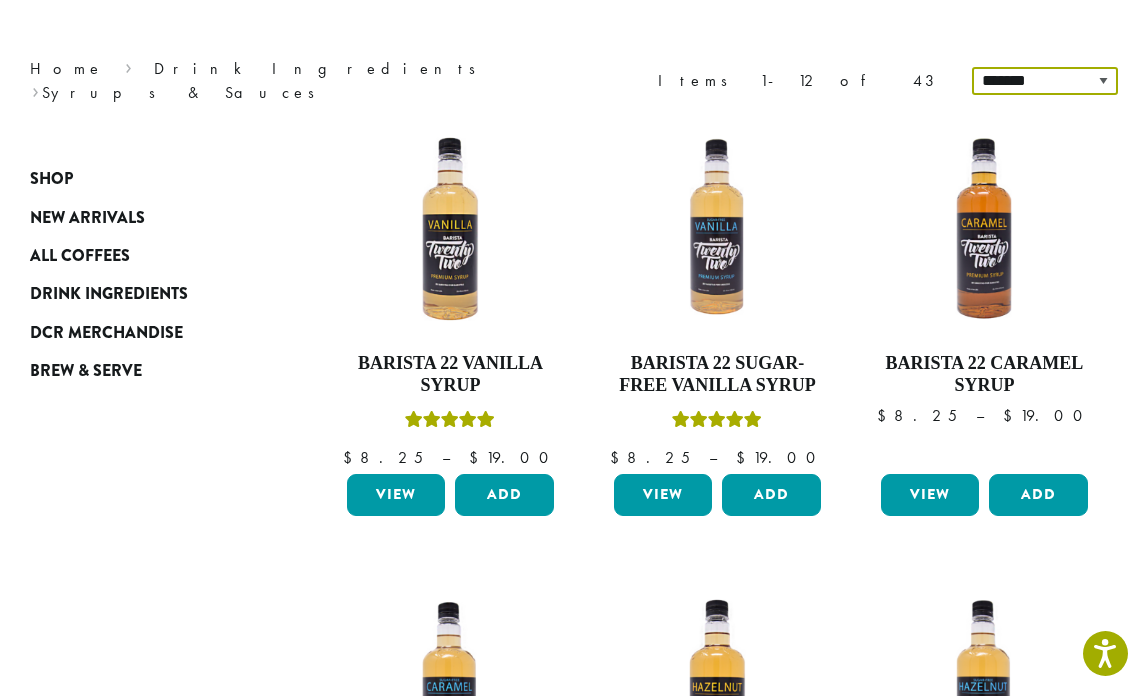 select on "*********" 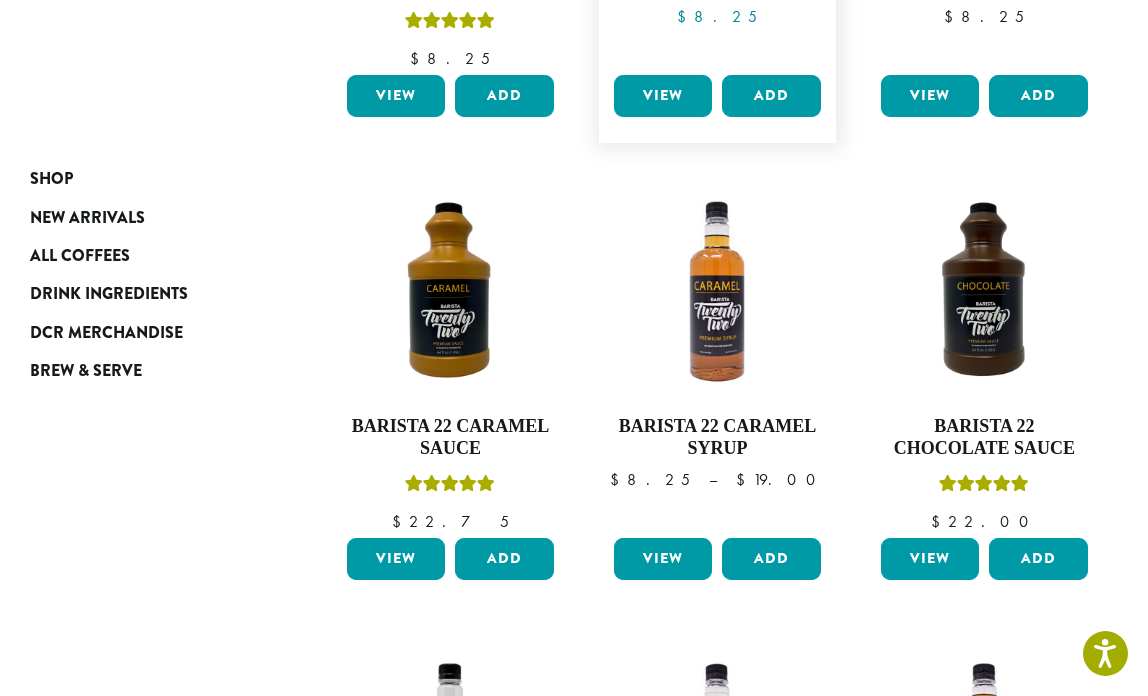 scroll, scrollTop: 630, scrollLeft: 0, axis: vertical 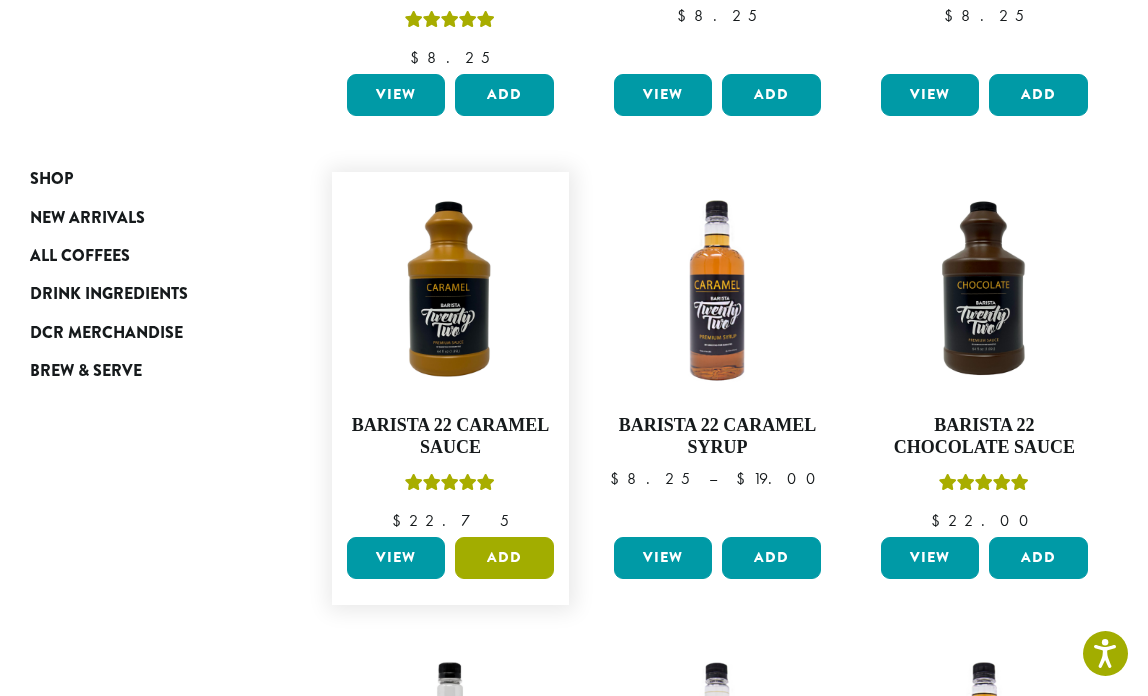 click on "Add" at bounding box center (504, 558) 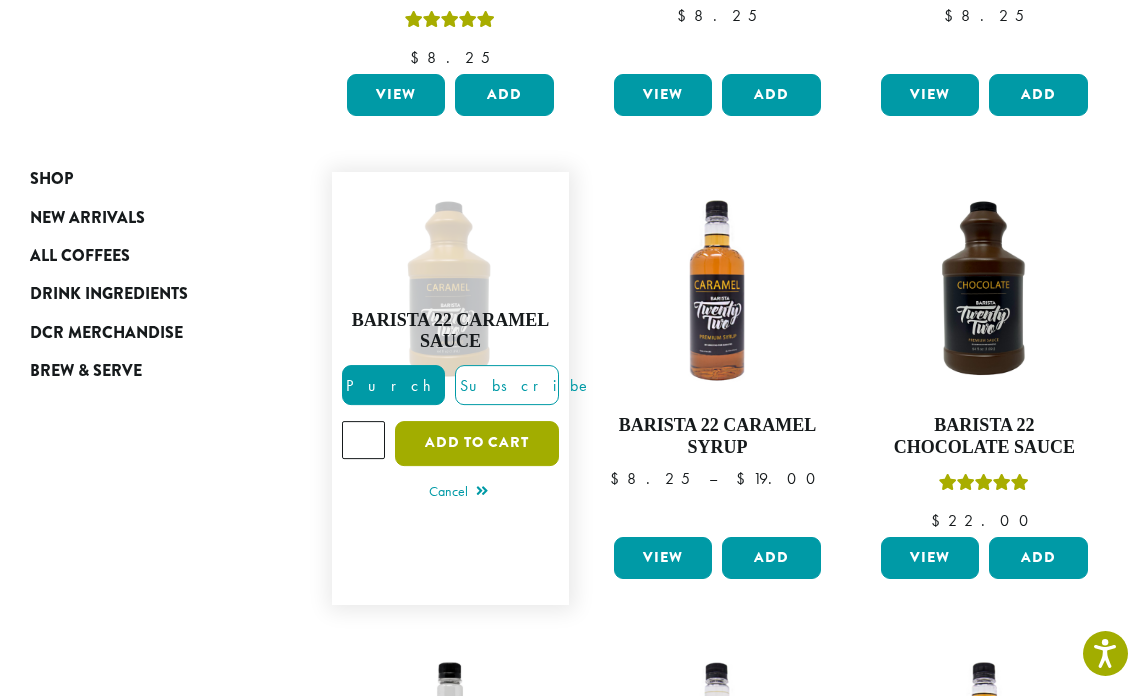 click on "Add to cart" at bounding box center (477, 443) 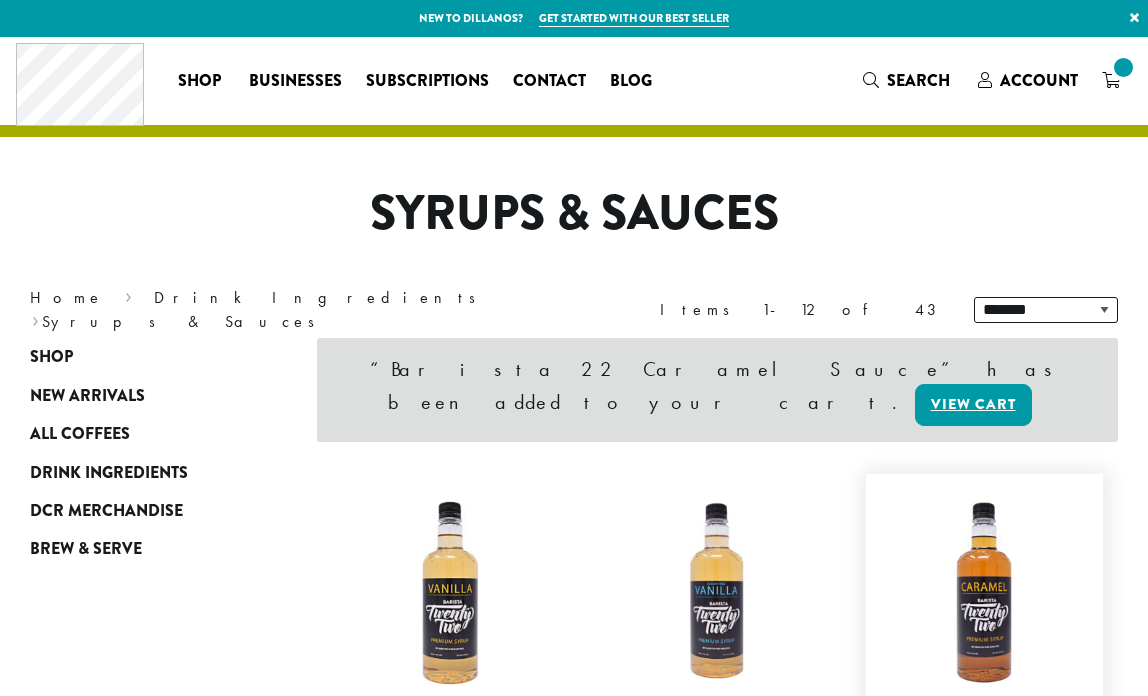 scroll, scrollTop: 0, scrollLeft: 0, axis: both 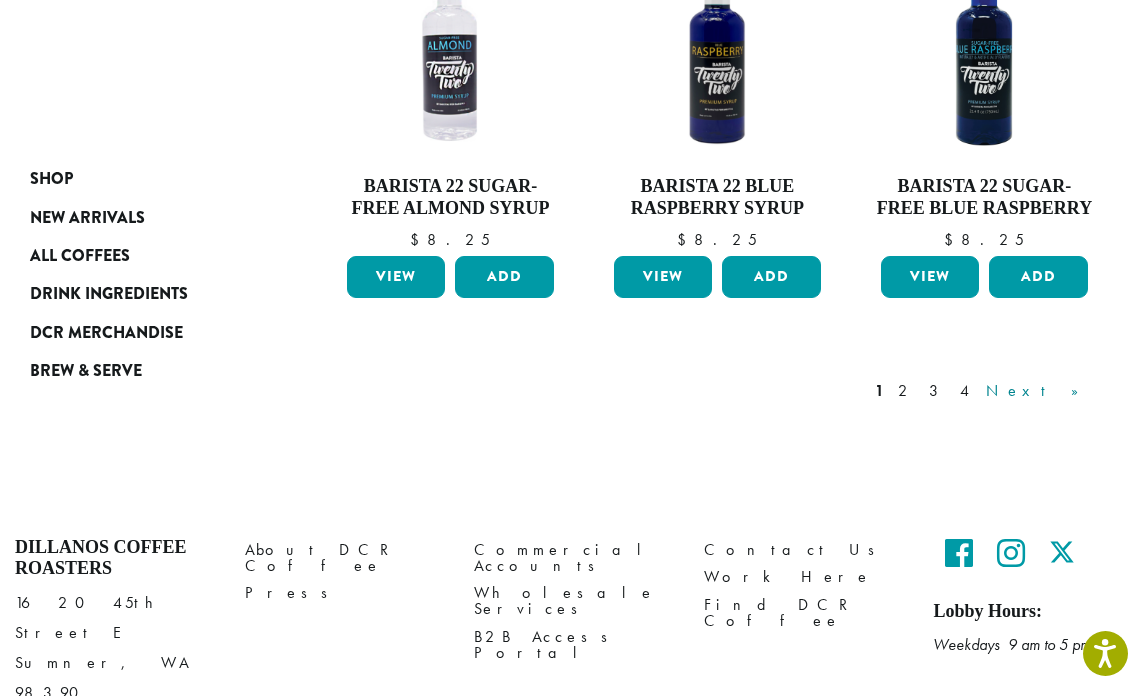 click on "Next »" at bounding box center [1039, 391] 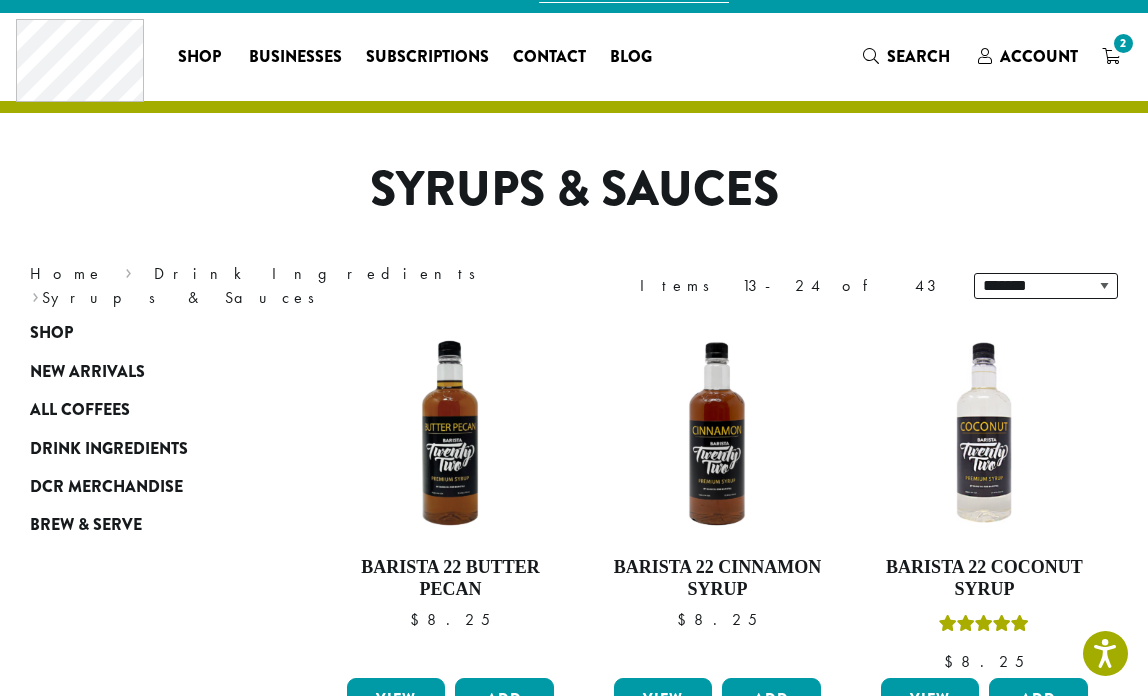 scroll, scrollTop: 0, scrollLeft: 0, axis: both 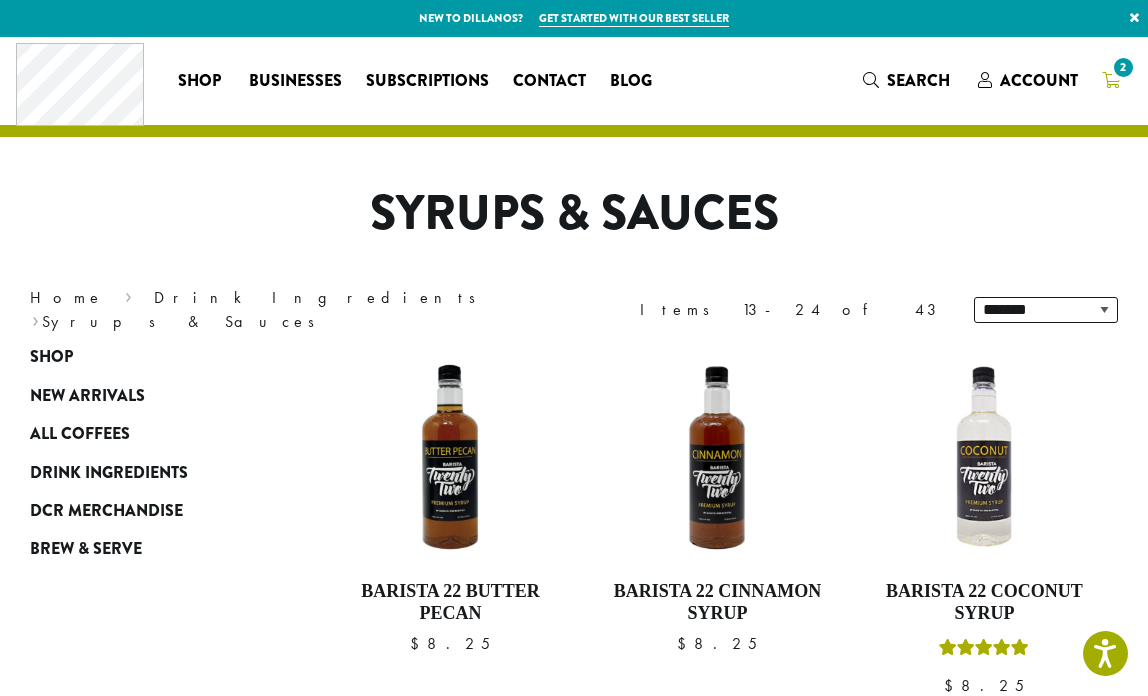 click on "2" at bounding box center [1123, 67] 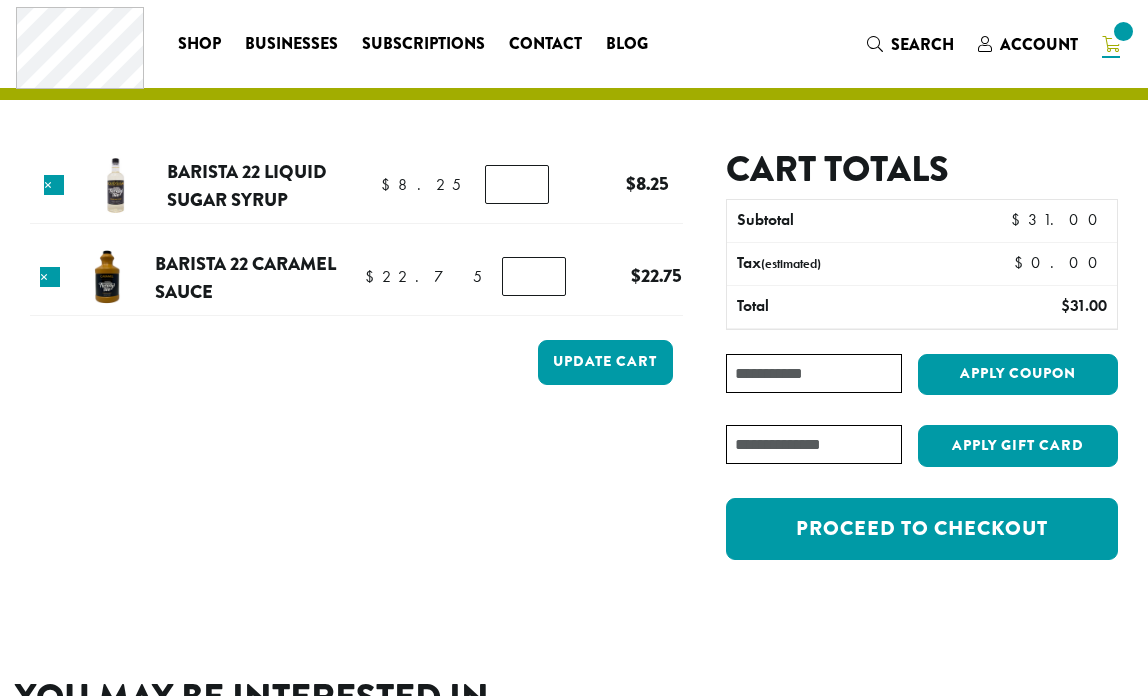 scroll, scrollTop: 0, scrollLeft: 0, axis: both 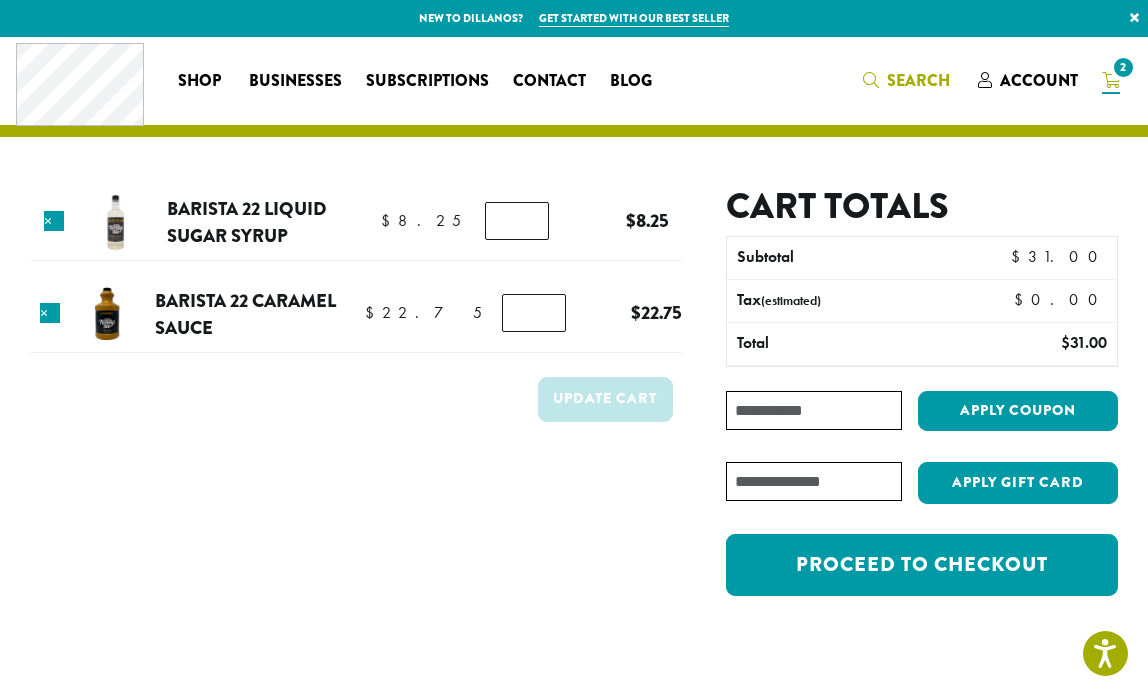 click on "Search" at bounding box center (918, 80) 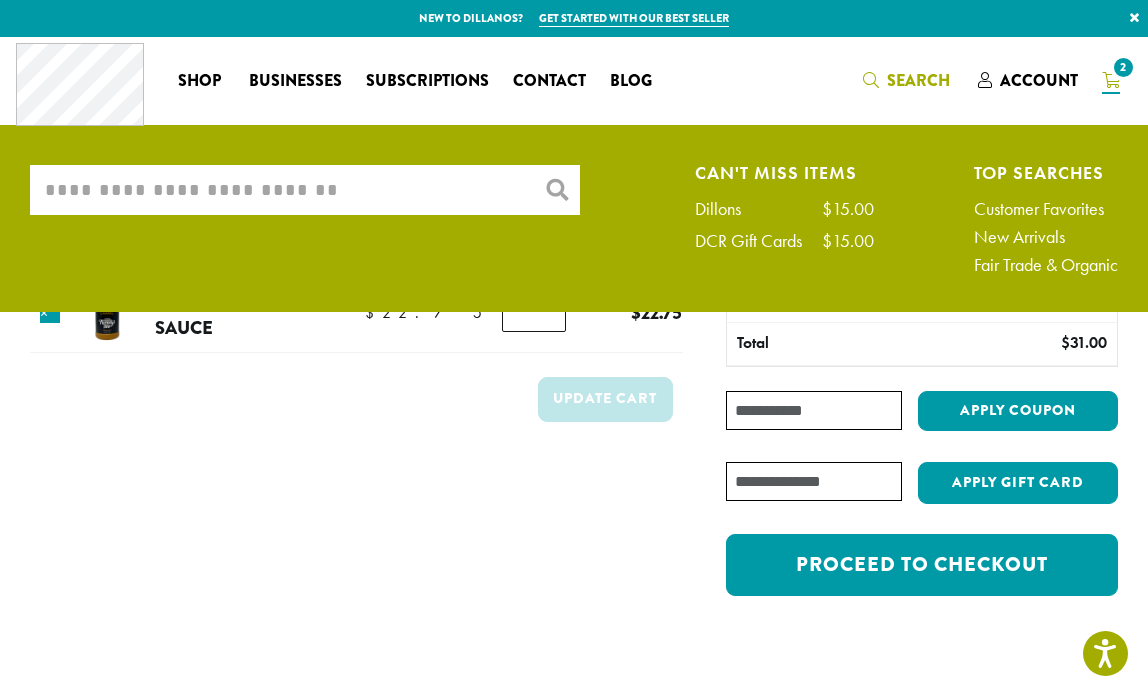 click on "What are you searching for?" at bounding box center [305, 190] 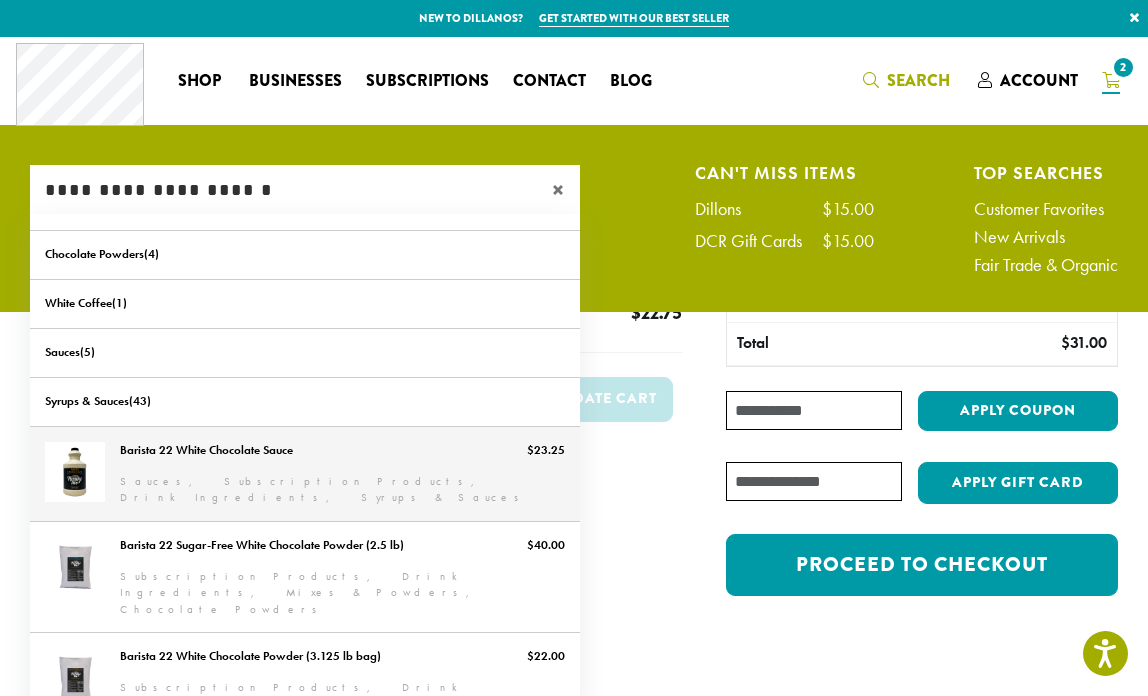type on "**********" 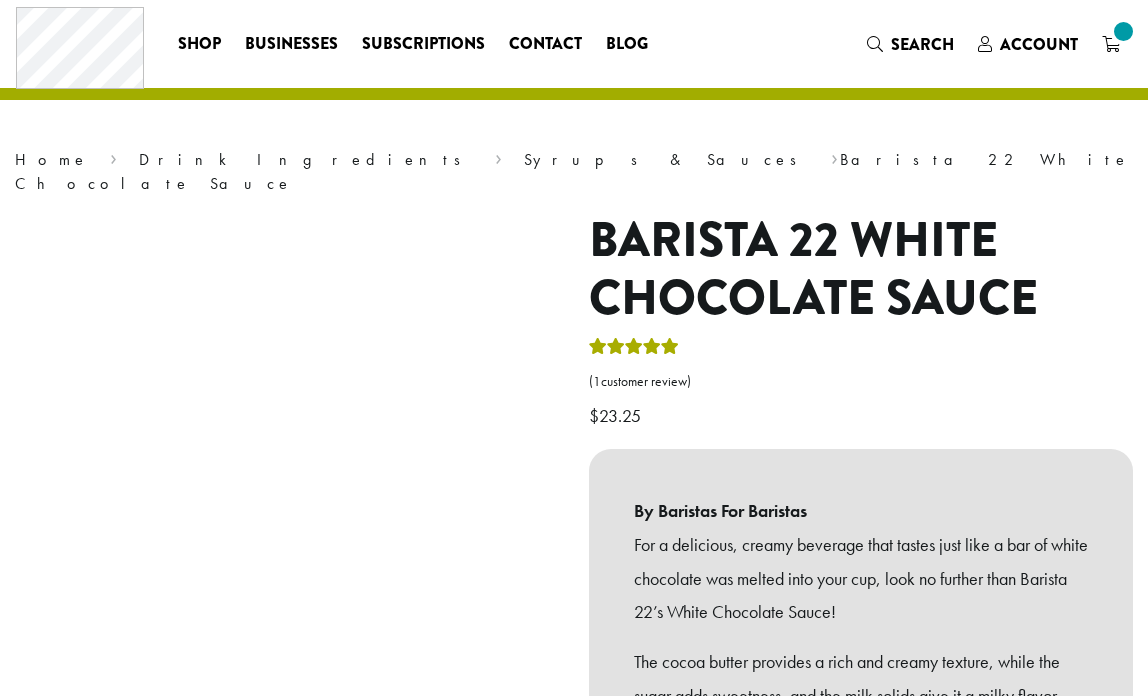 scroll, scrollTop: 0, scrollLeft: 0, axis: both 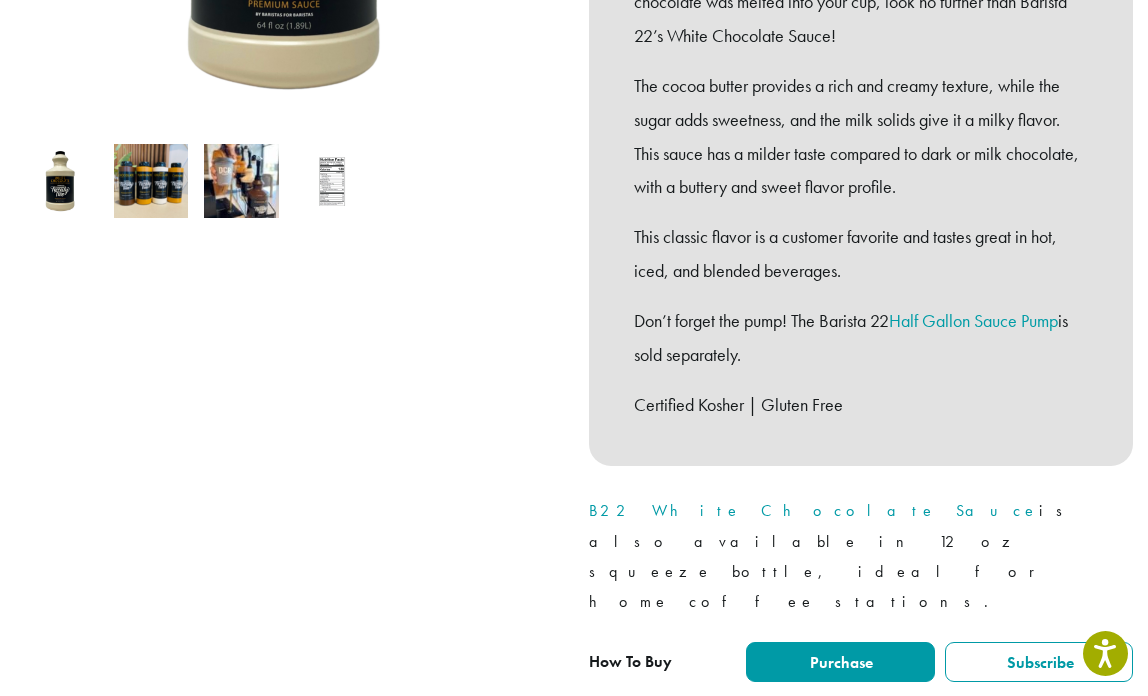 click on "Add to cart" at bounding box center [995, 720] 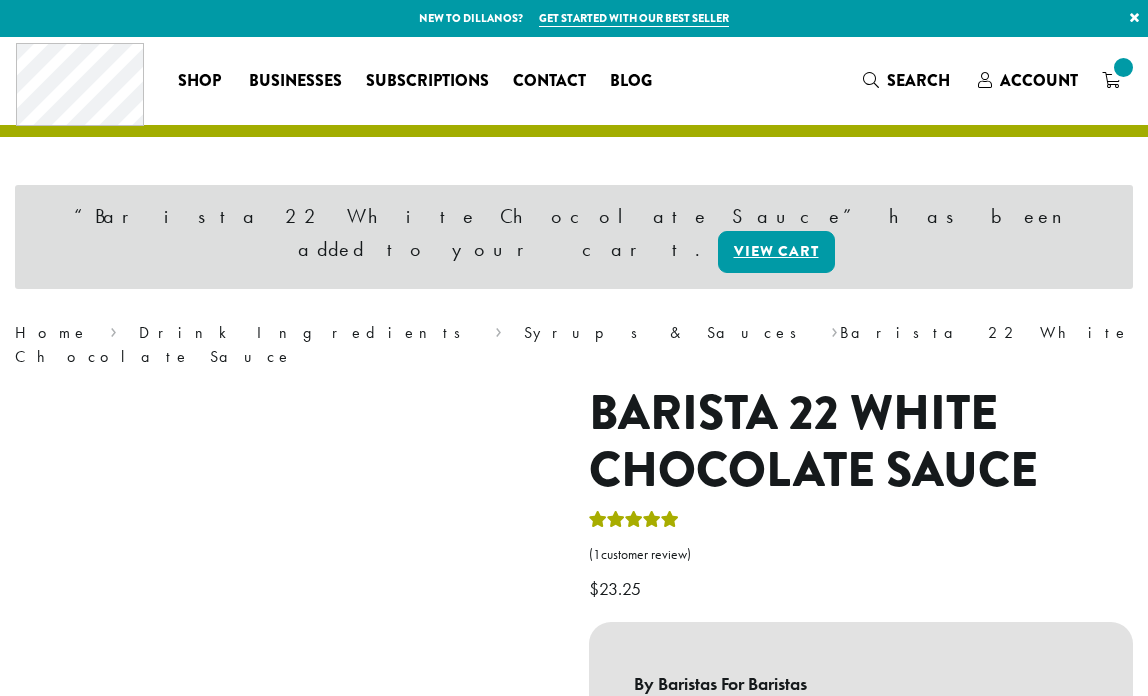 scroll, scrollTop: 0, scrollLeft: 0, axis: both 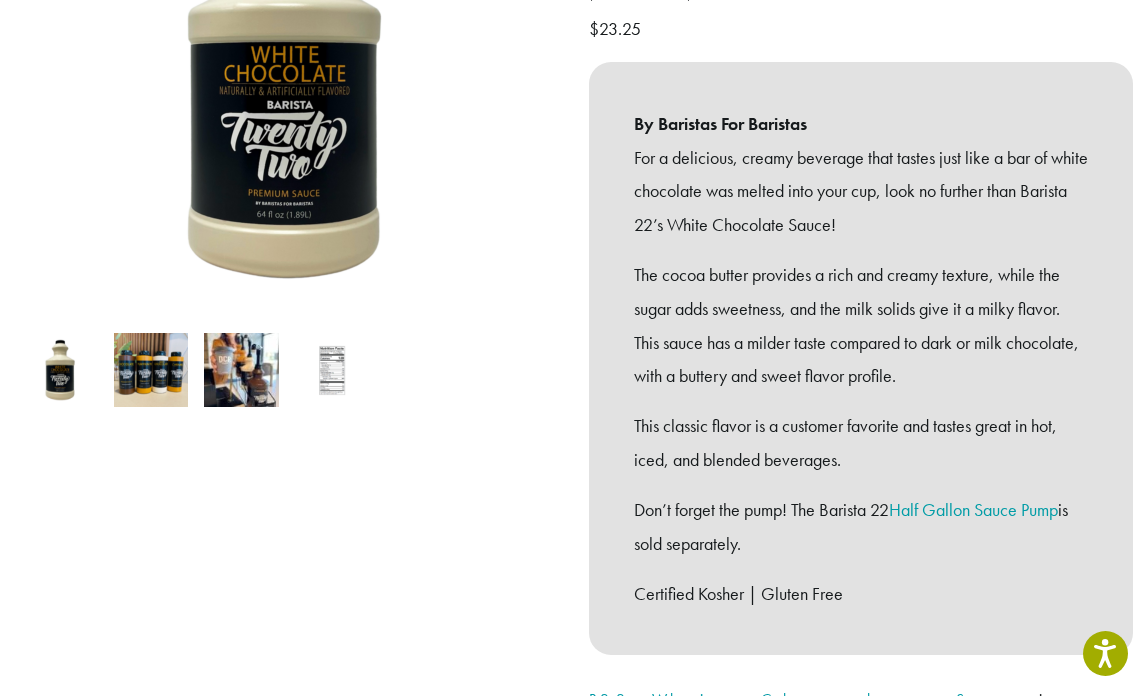 click on "Half Gallon Sauce Pump" at bounding box center [973, 509] 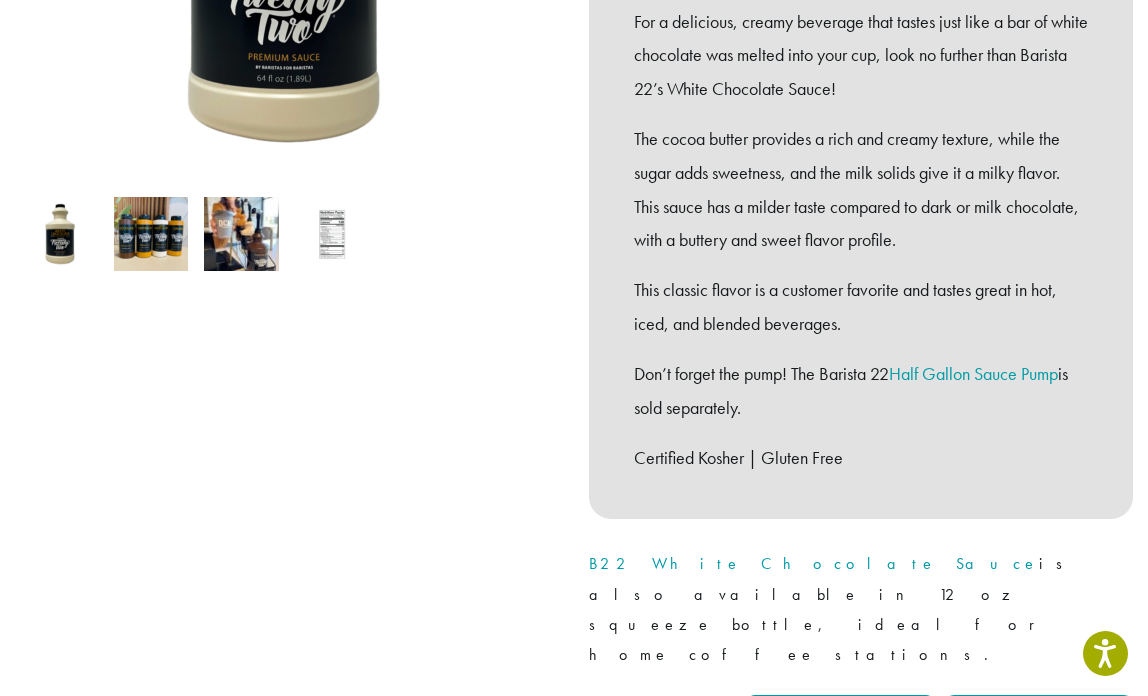 scroll, scrollTop: 454, scrollLeft: 0, axis: vertical 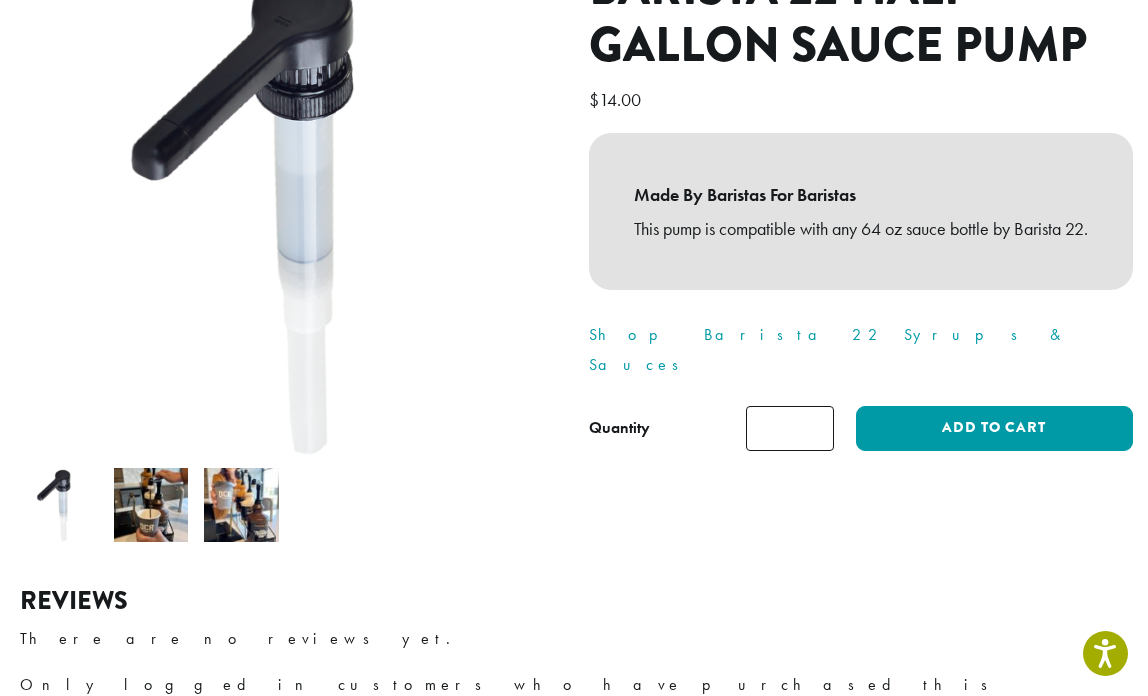 click on "*" at bounding box center [790, 428] 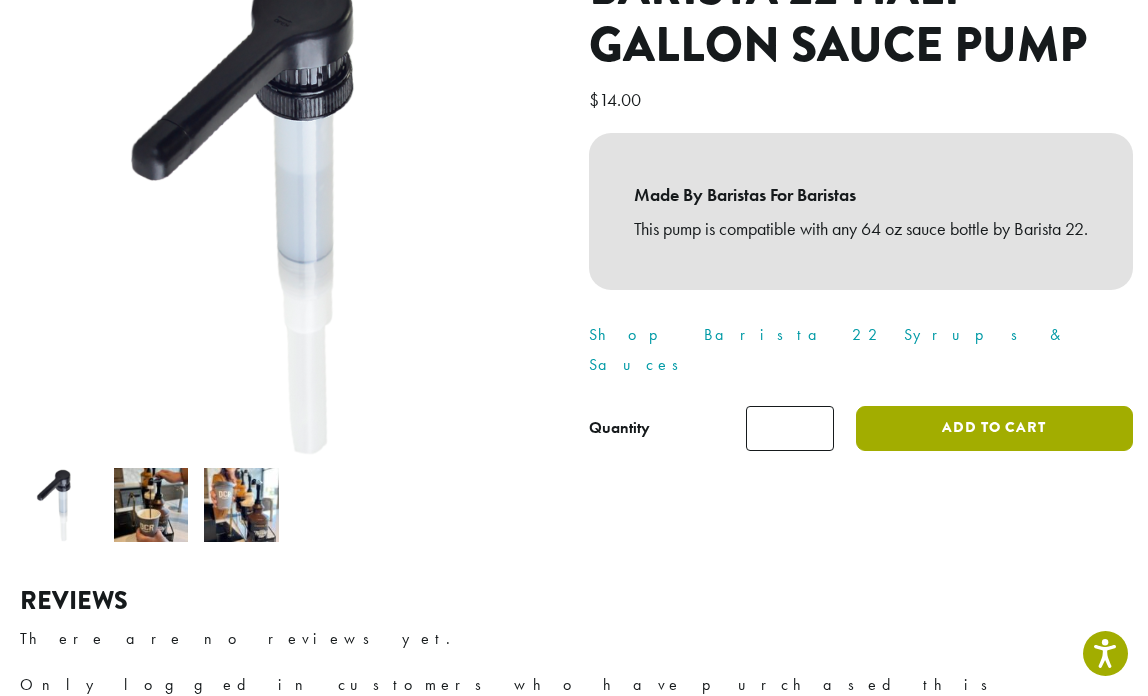 click on "Add to cart" at bounding box center (995, 428) 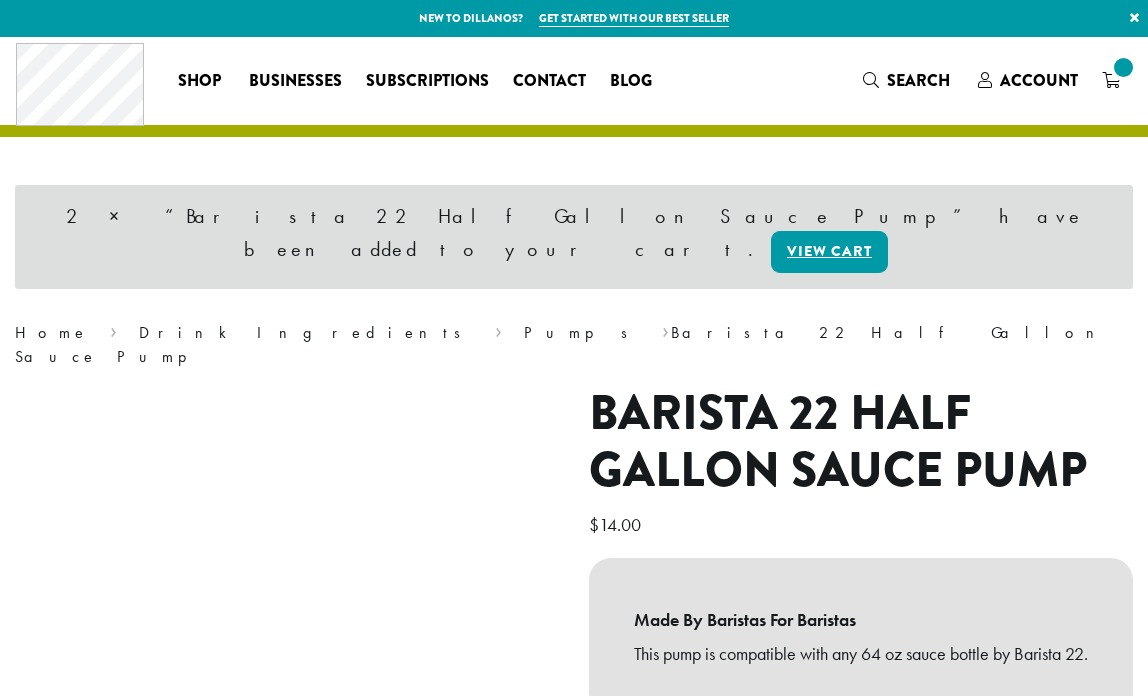 scroll, scrollTop: 0, scrollLeft: 0, axis: both 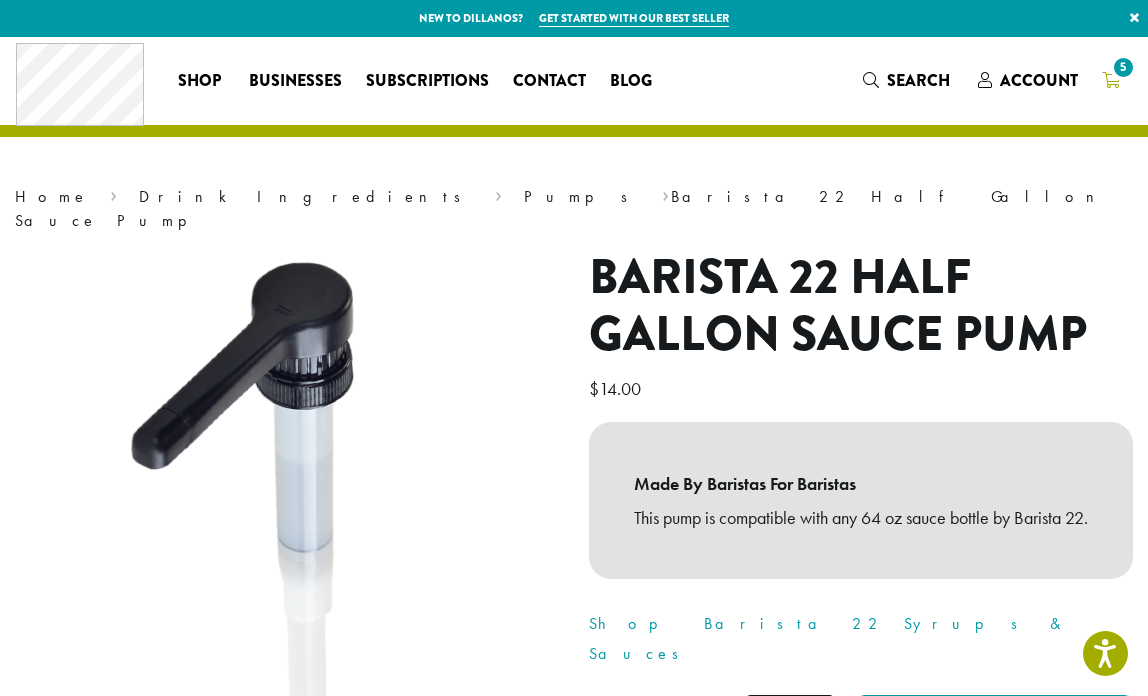 click on "5" at bounding box center (1123, 67) 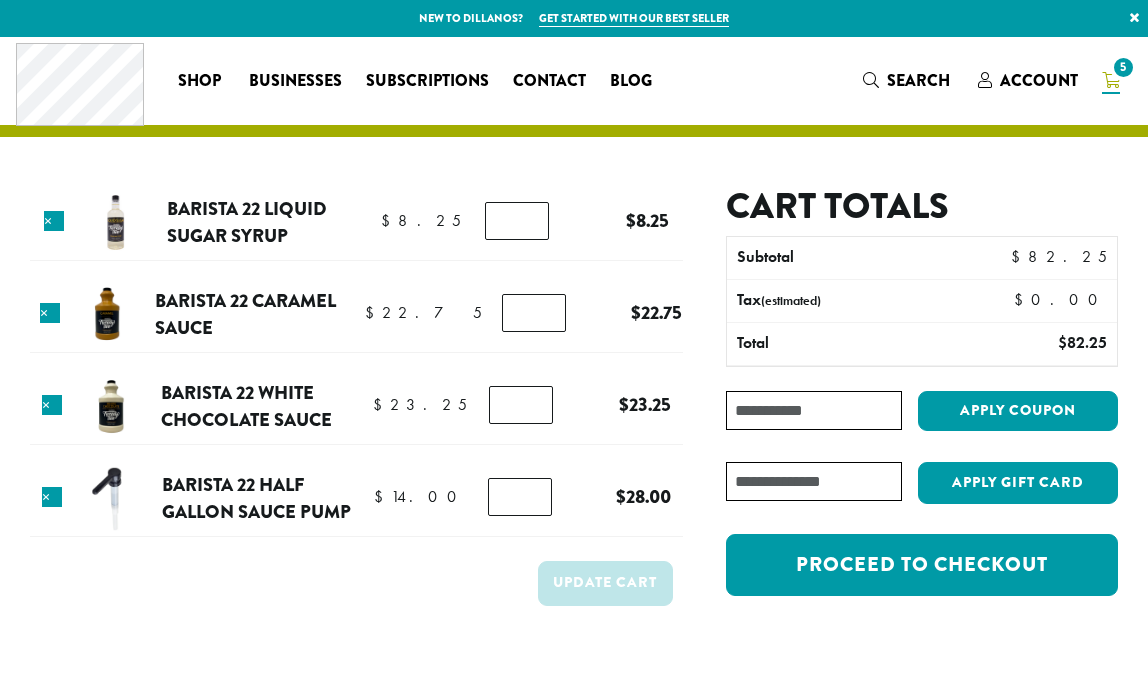 scroll, scrollTop: 0, scrollLeft: 0, axis: both 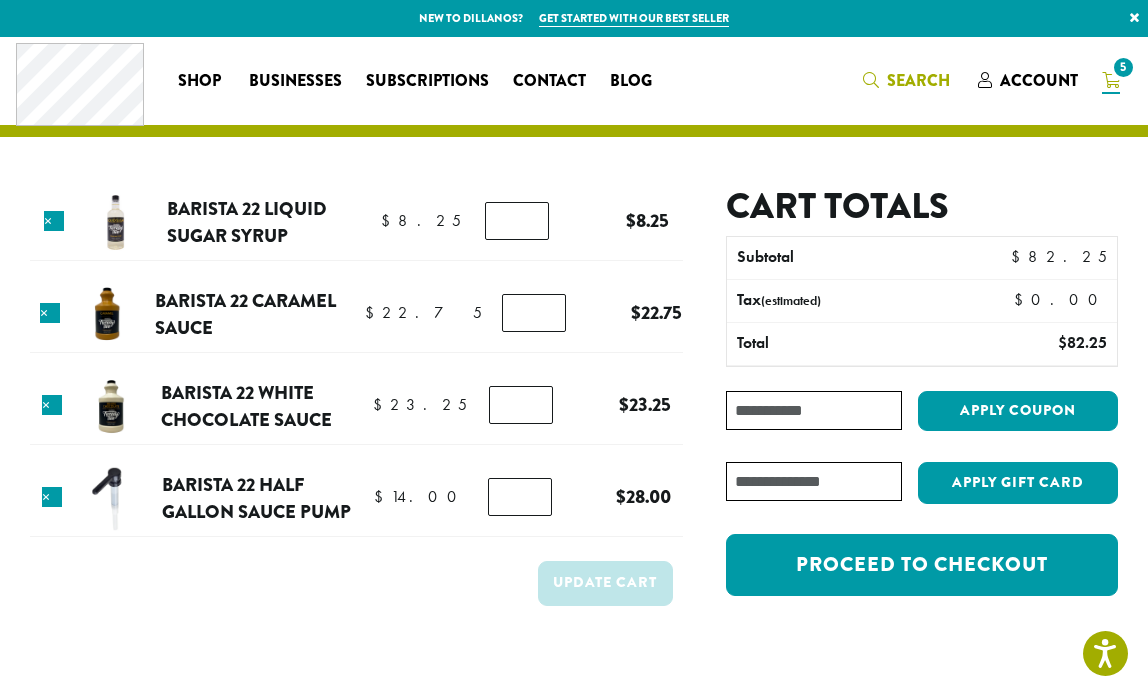 click on "Search" at bounding box center [918, 80] 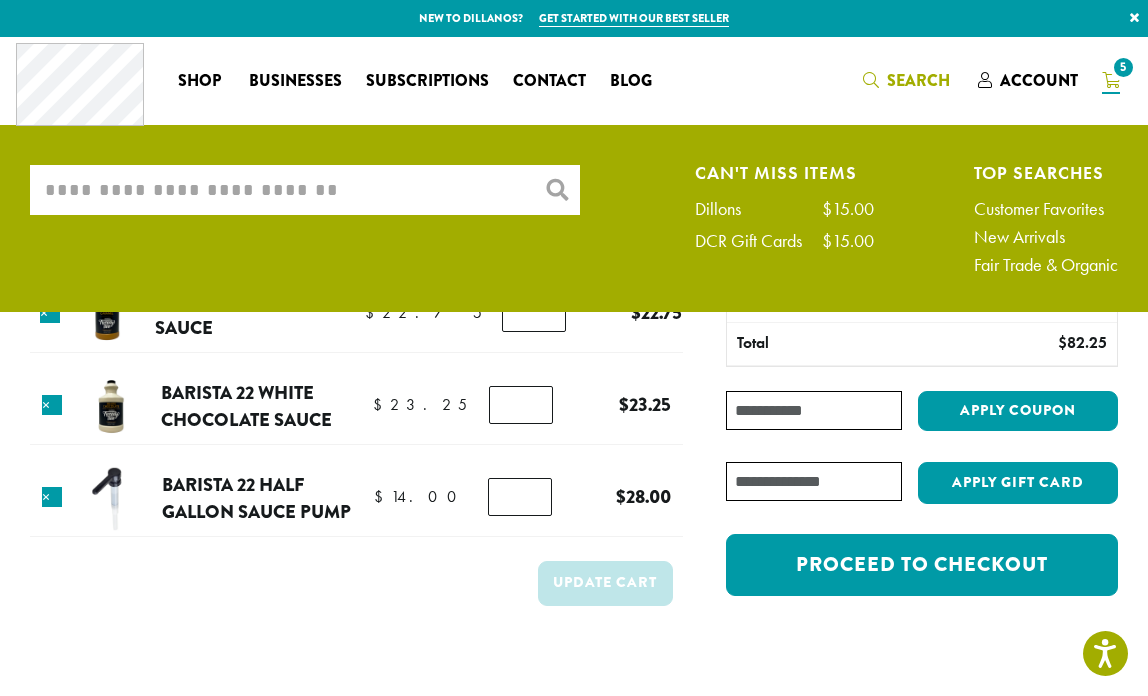 click on "What are you searching for?" at bounding box center (305, 190) 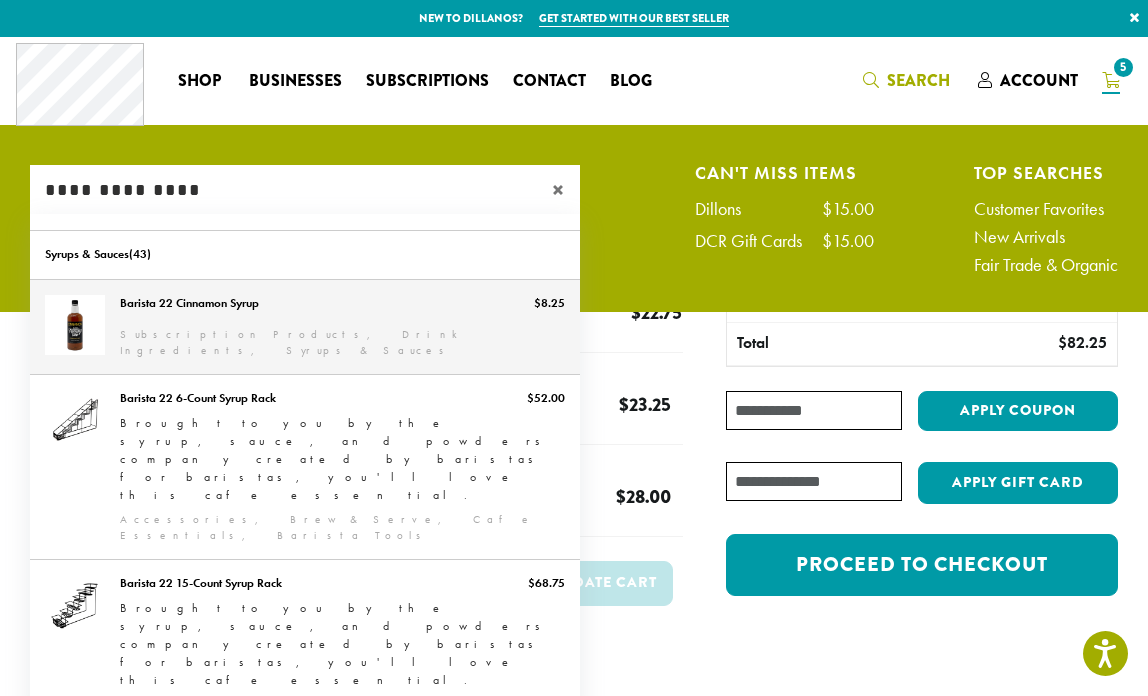type on "**********" 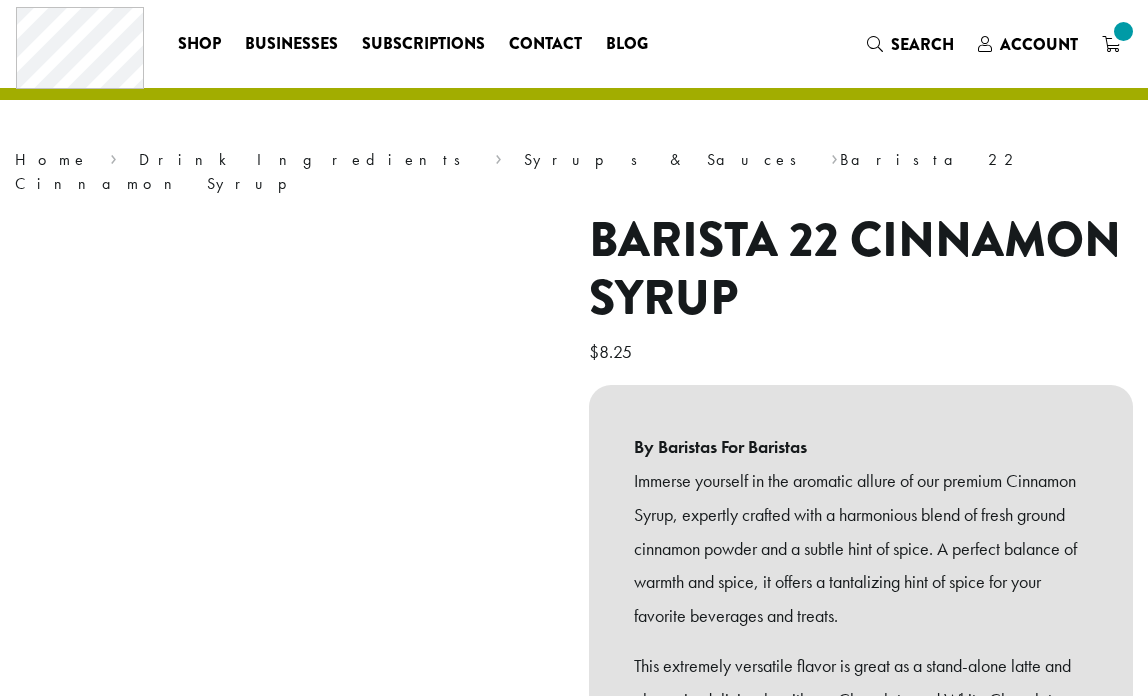 scroll, scrollTop: 0, scrollLeft: 0, axis: both 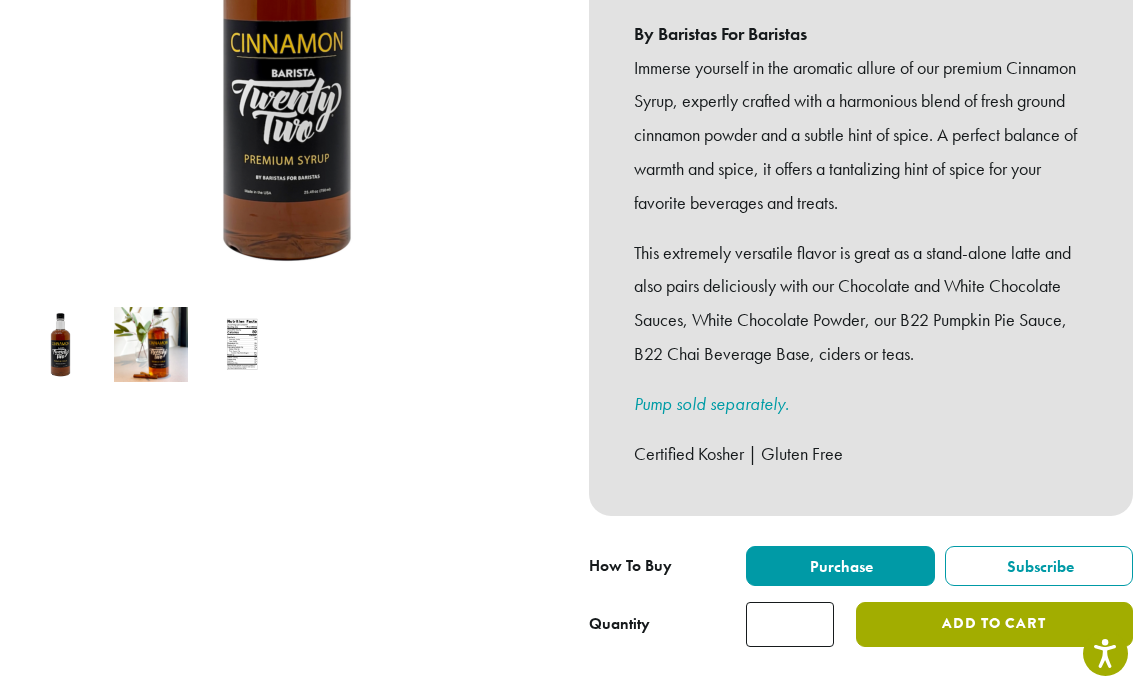 click on "Add to cart" at bounding box center (995, 624) 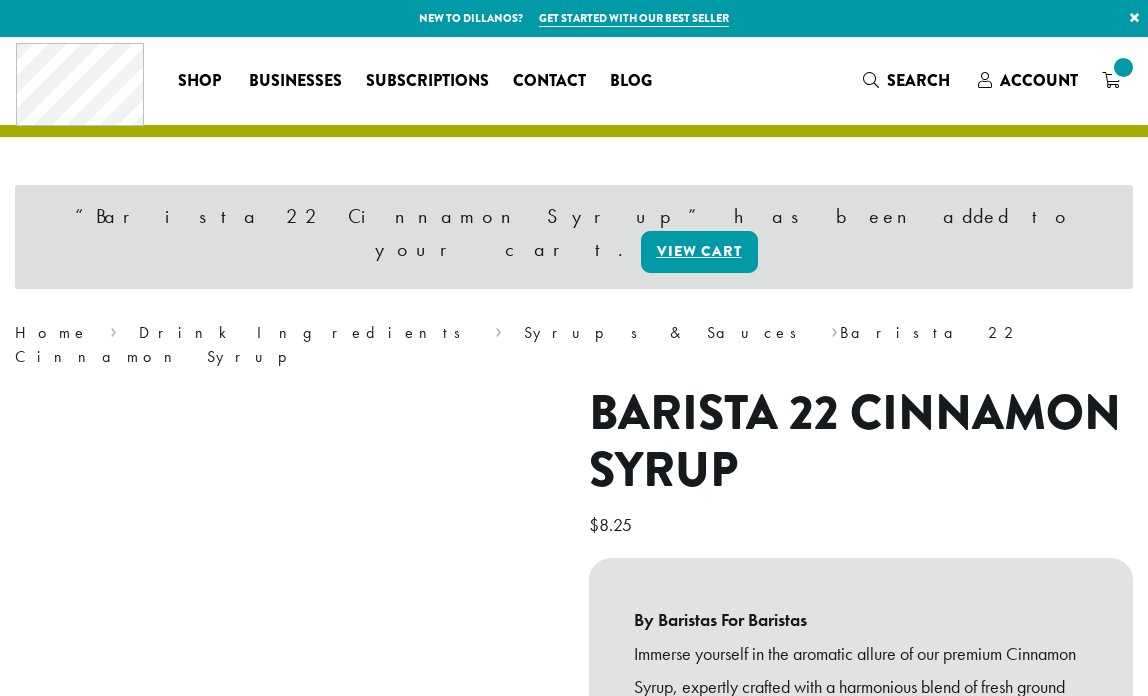 scroll, scrollTop: 0, scrollLeft: 0, axis: both 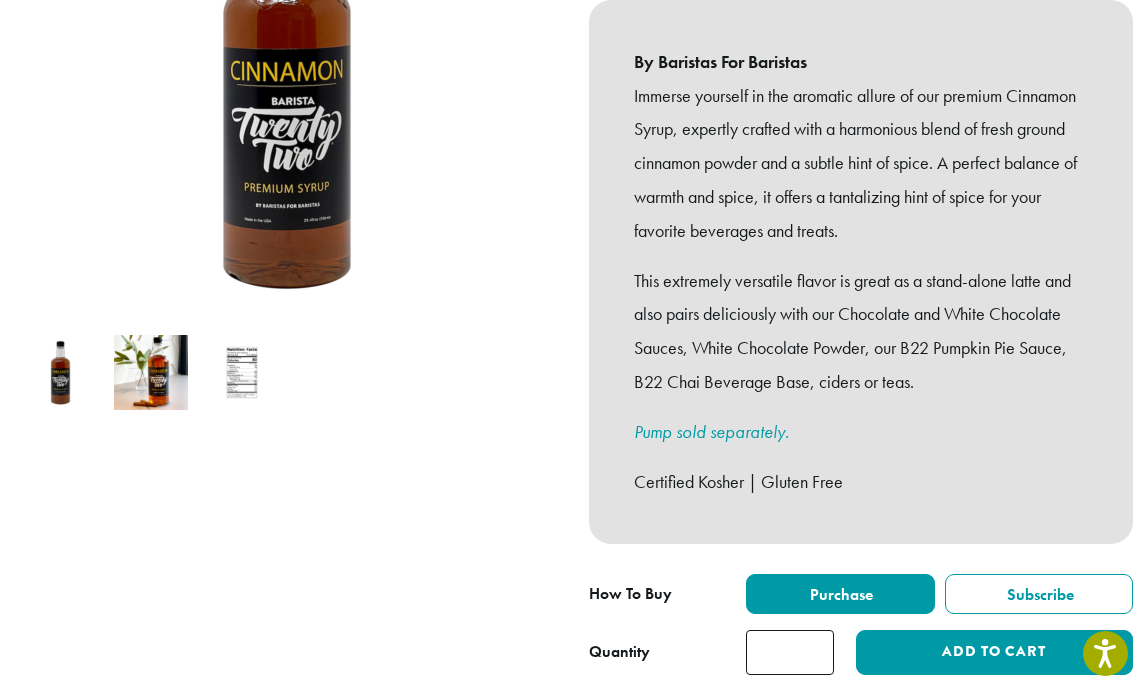 click on "Pump sold separately." at bounding box center (711, 431) 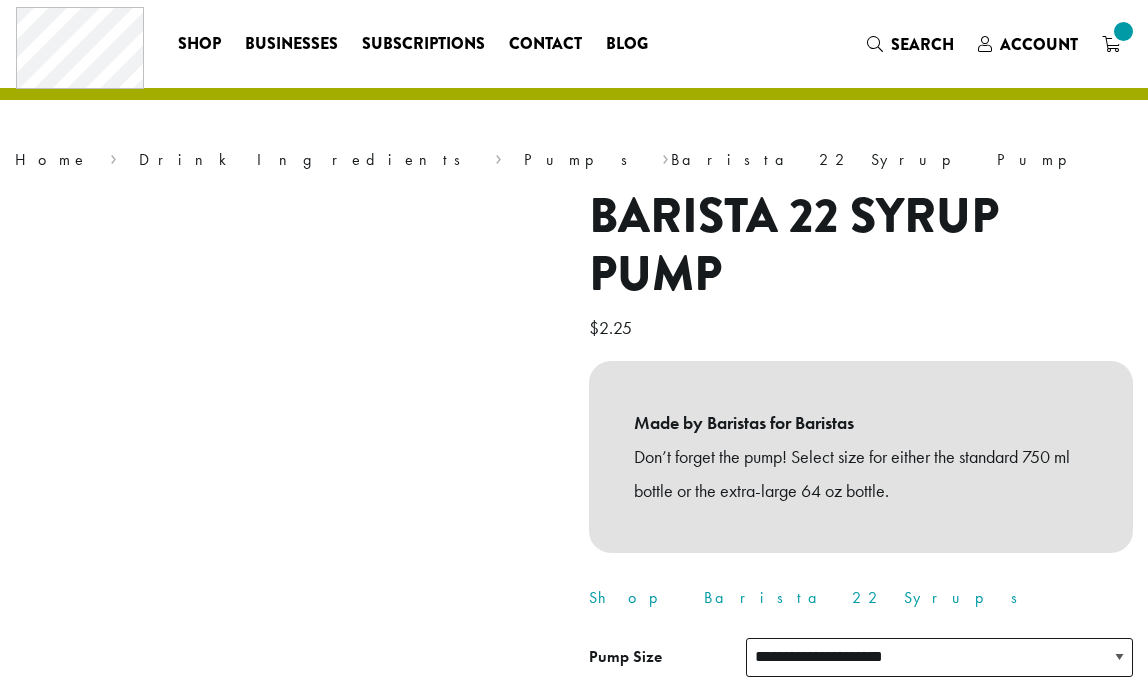 scroll, scrollTop: 0, scrollLeft: 0, axis: both 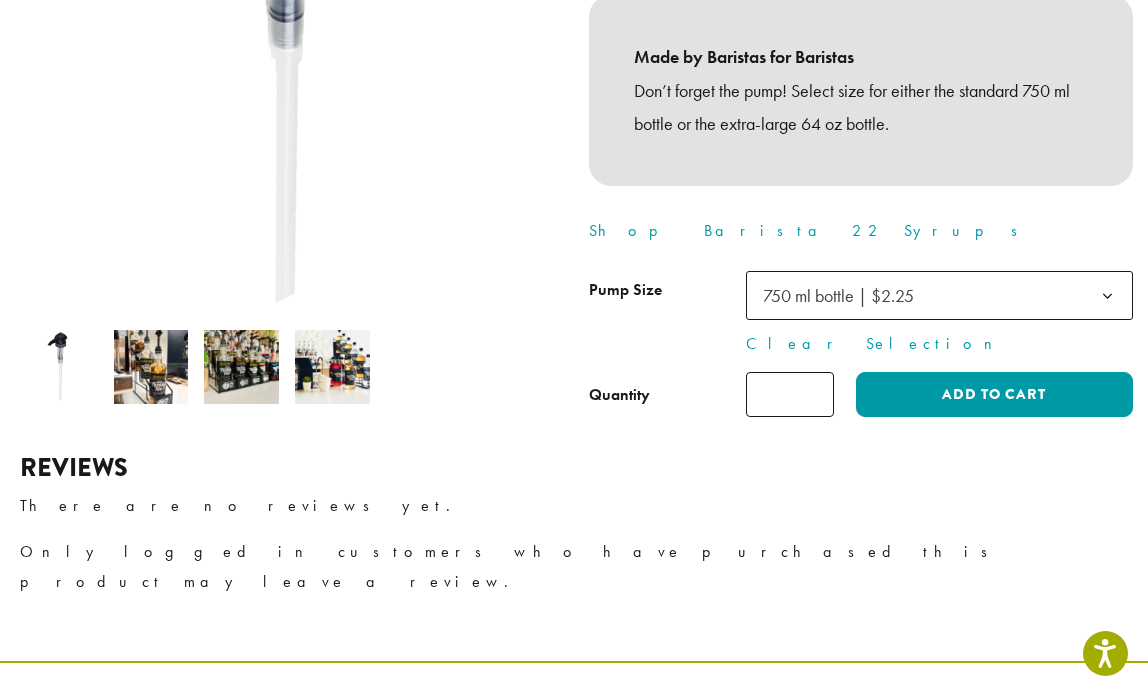 click on "*" 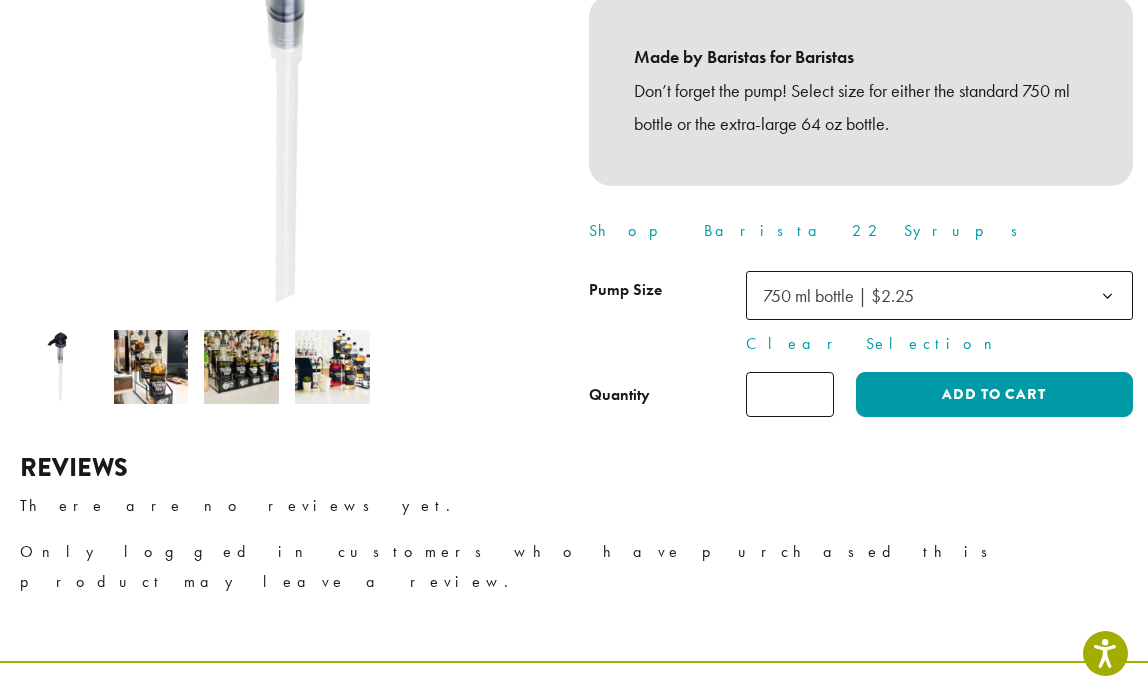 type on "*" 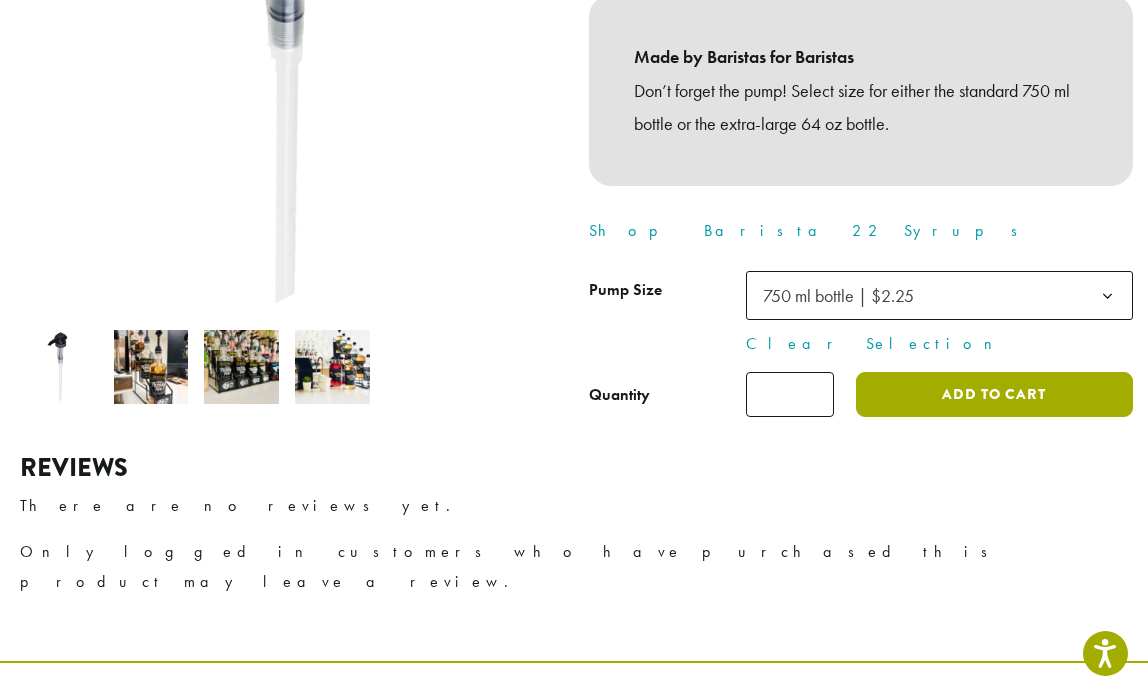 click on "Add to cart" 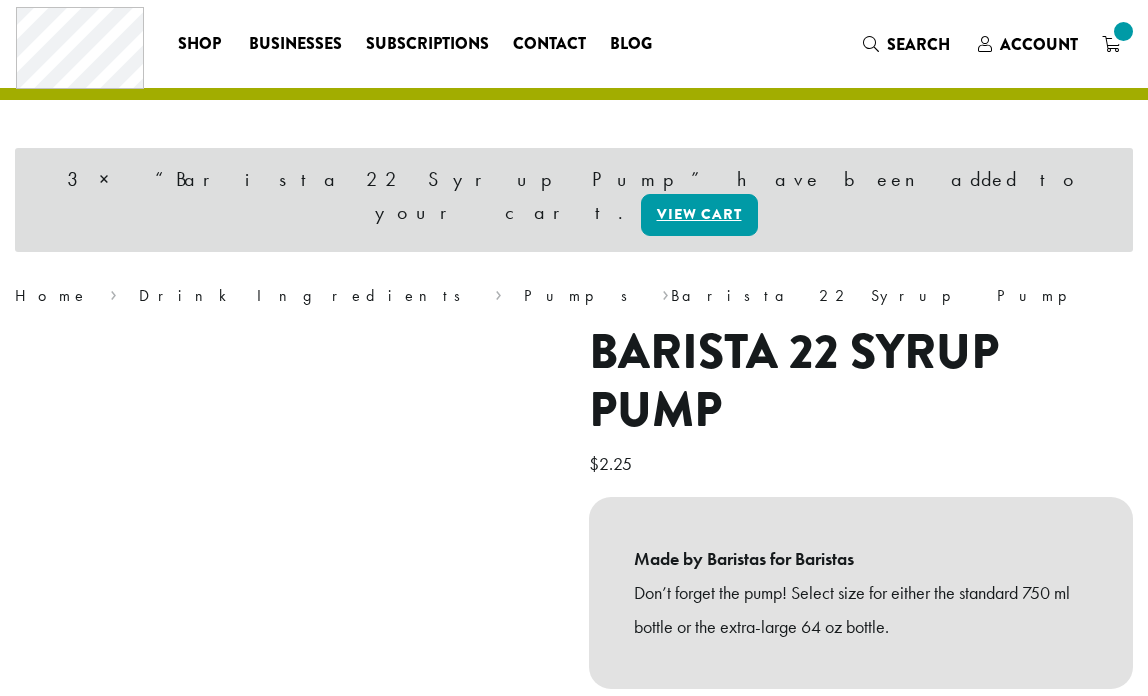 scroll, scrollTop: 0, scrollLeft: 0, axis: both 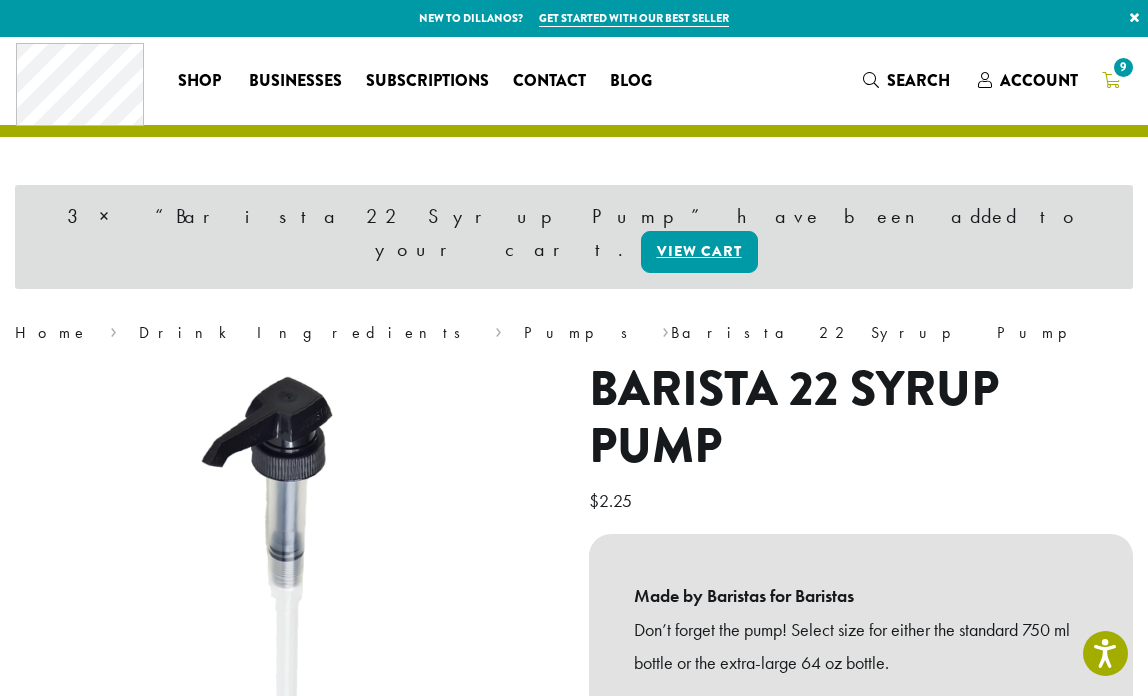 click on "9" at bounding box center [1123, 67] 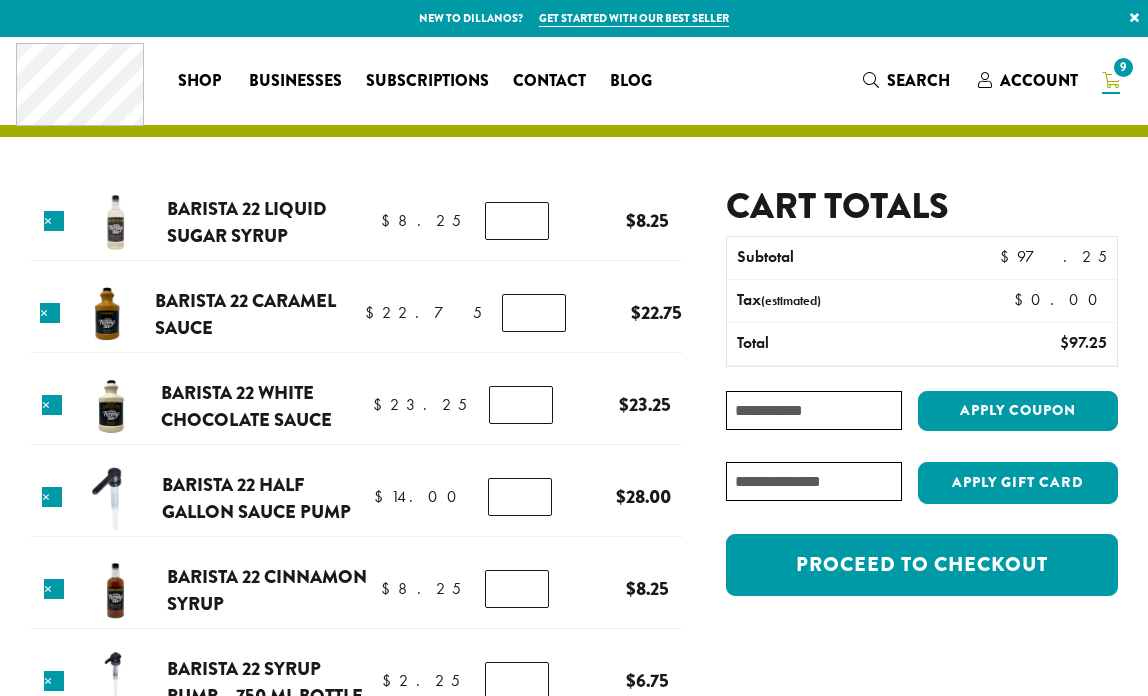 scroll, scrollTop: 0, scrollLeft: 0, axis: both 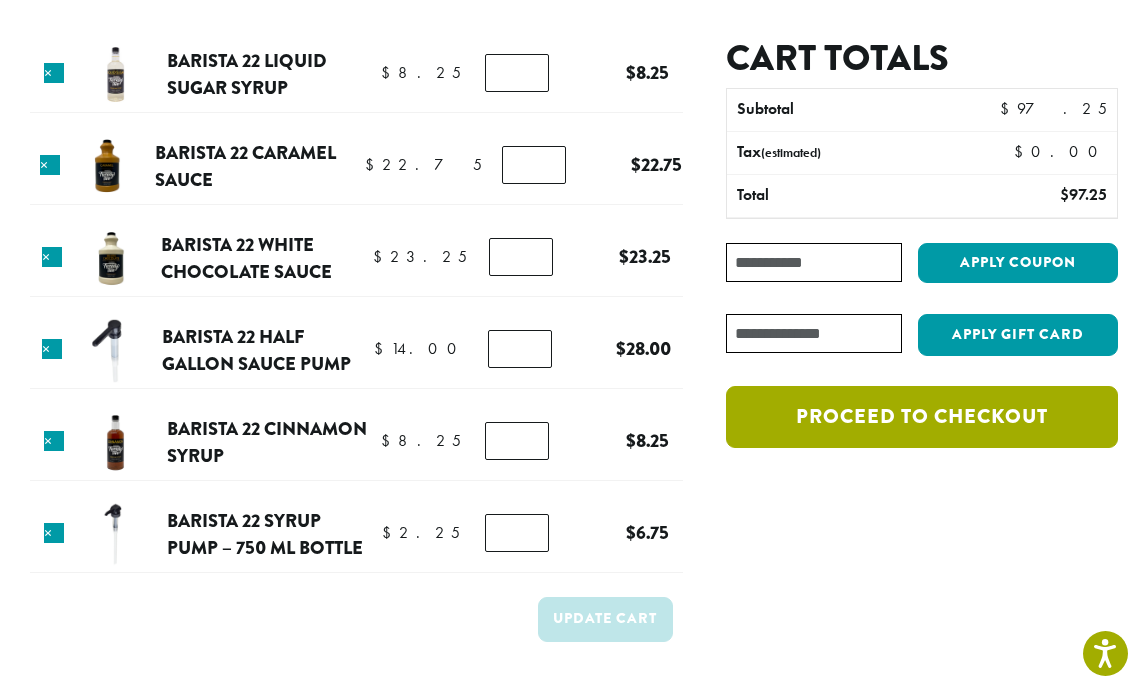 click on "Proceed to checkout" at bounding box center [922, 417] 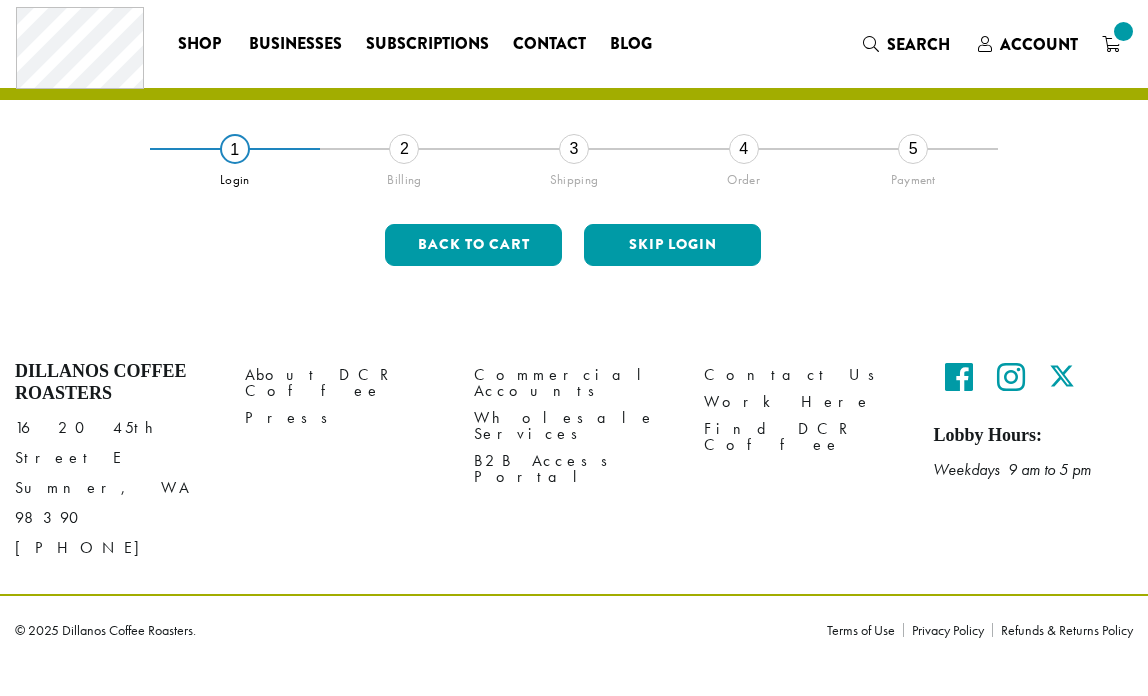 scroll, scrollTop: 0, scrollLeft: 0, axis: both 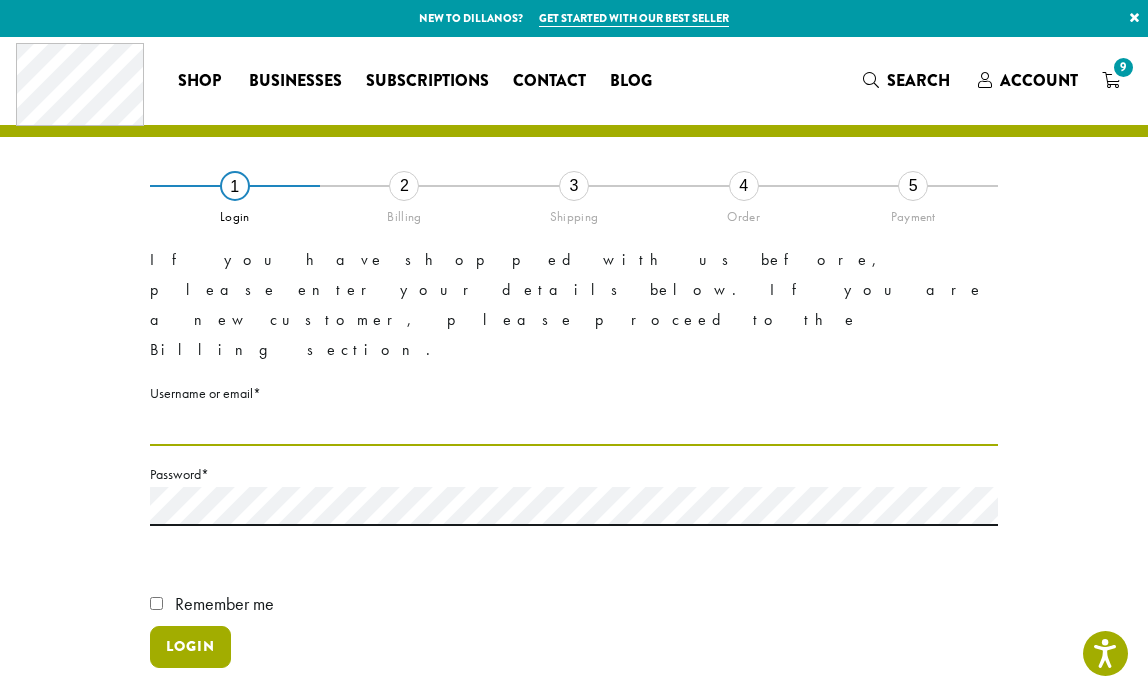 type on "**********" 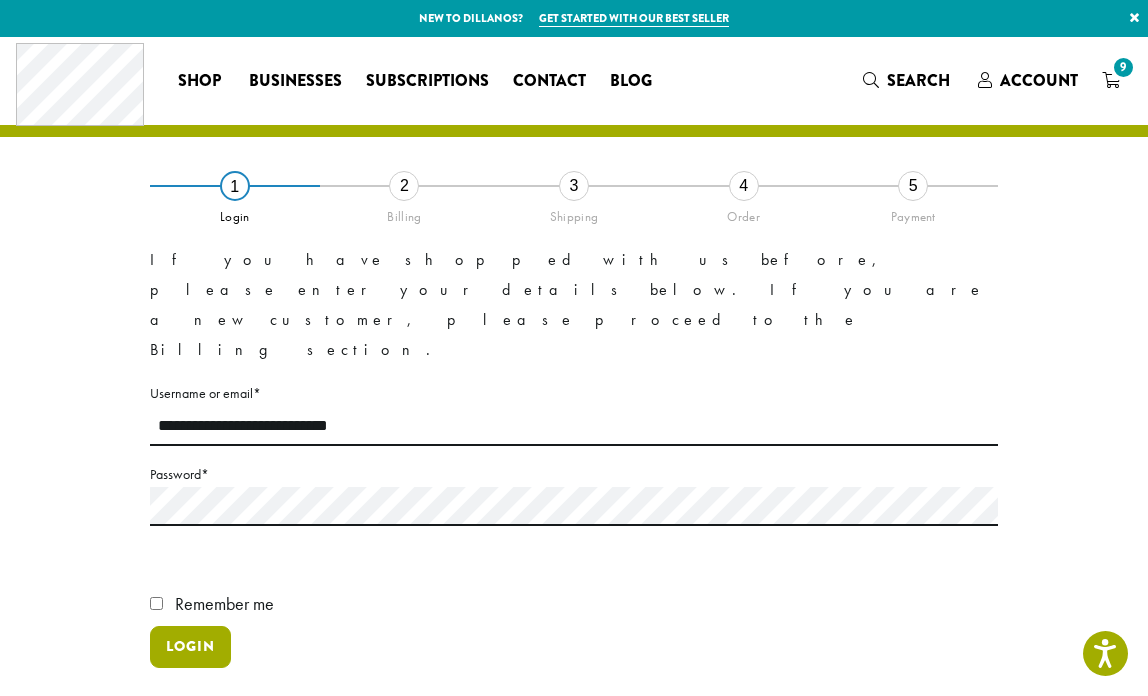 click on "Login" at bounding box center [190, 647] 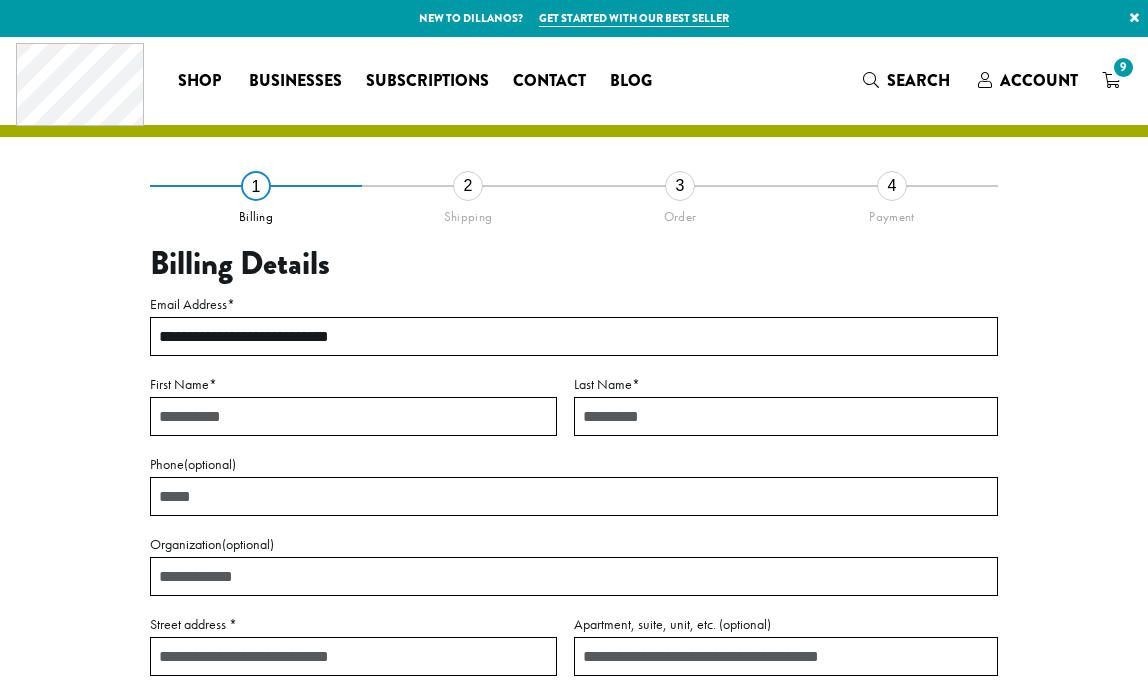 scroll, scrollTop: 0, scrollLeft: 0, axis: both 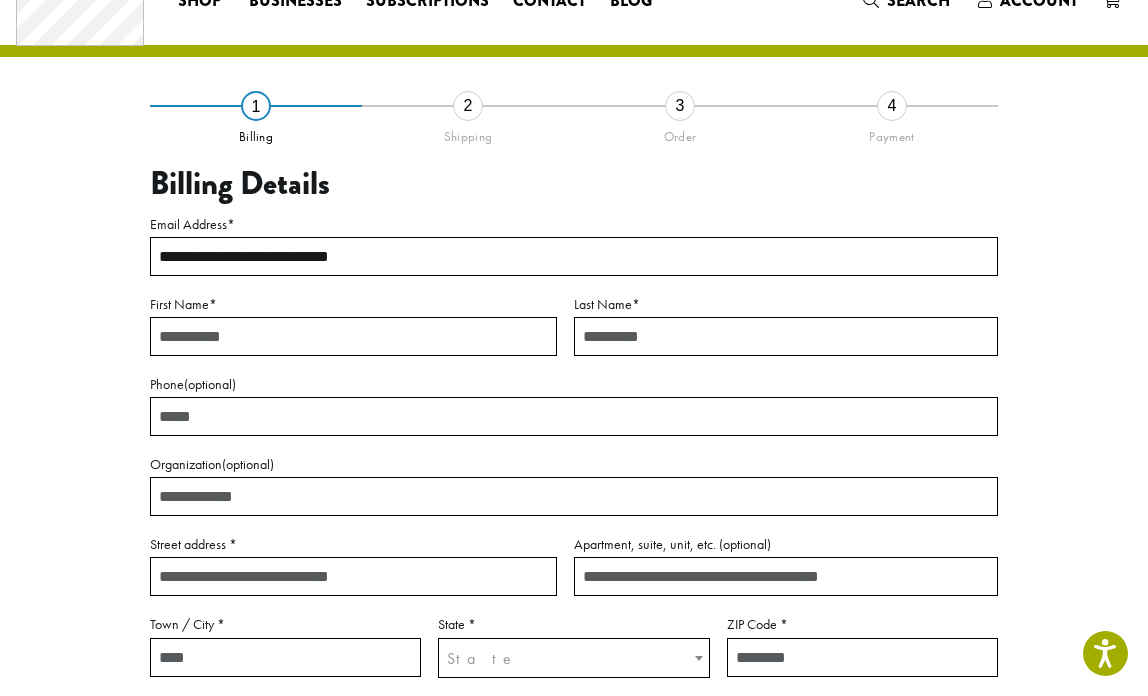 click on "First Name  *" at bounding box center (353, 336) 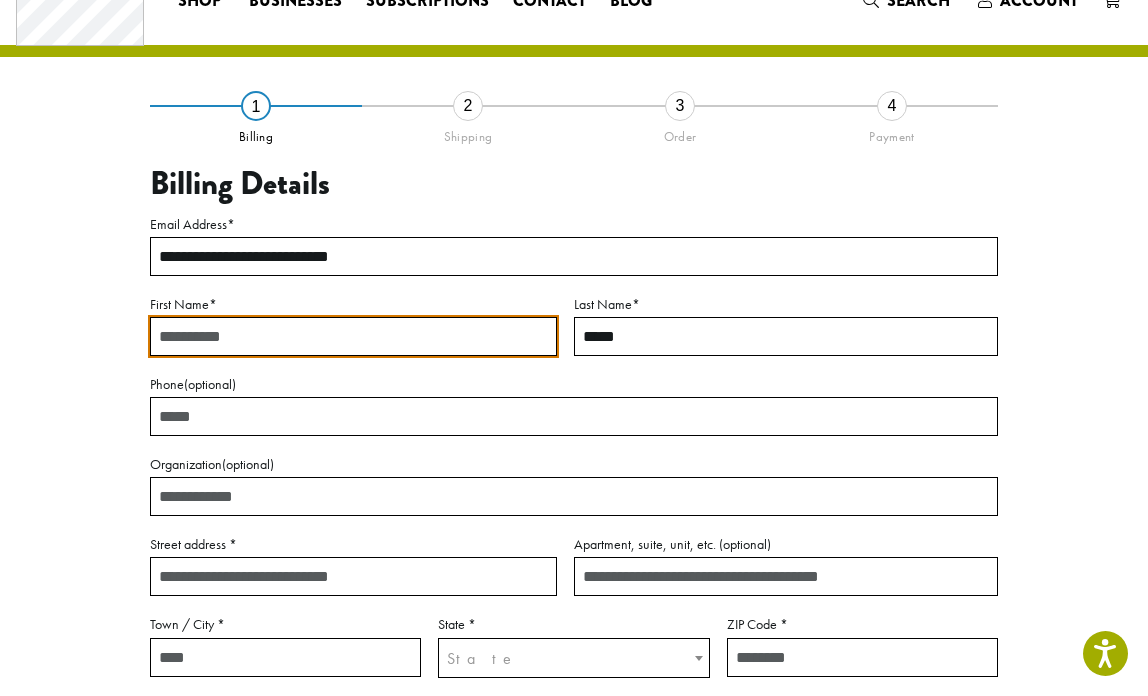 type on "*****" 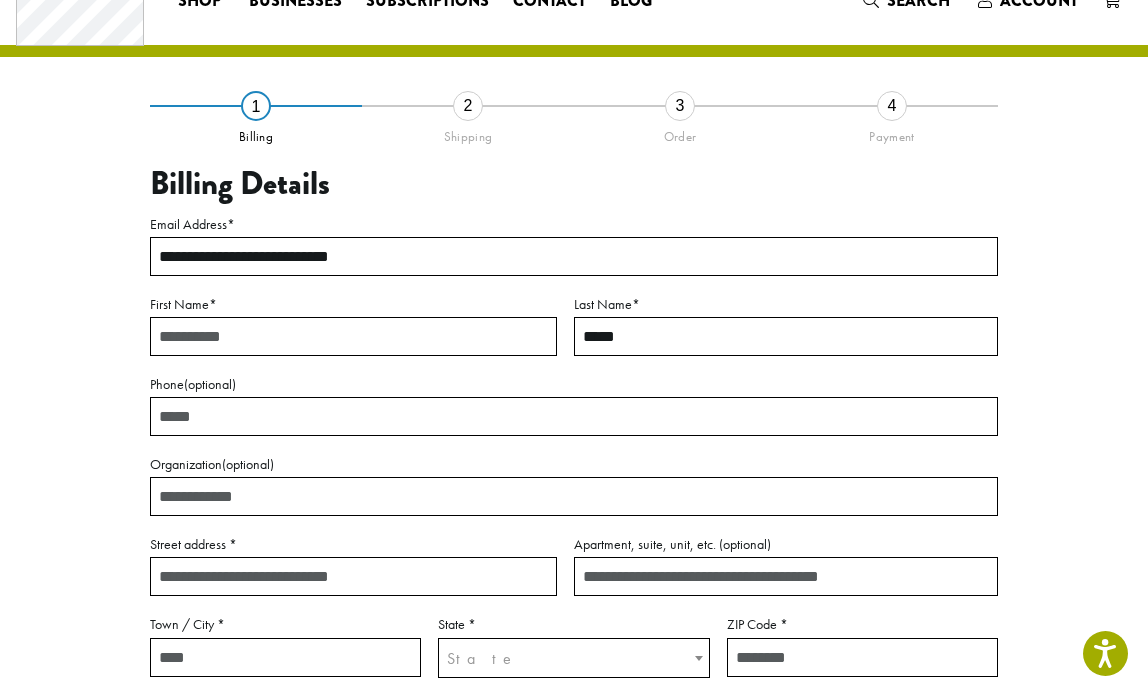 click on "First Name  *" at bounding box center [353, 336] 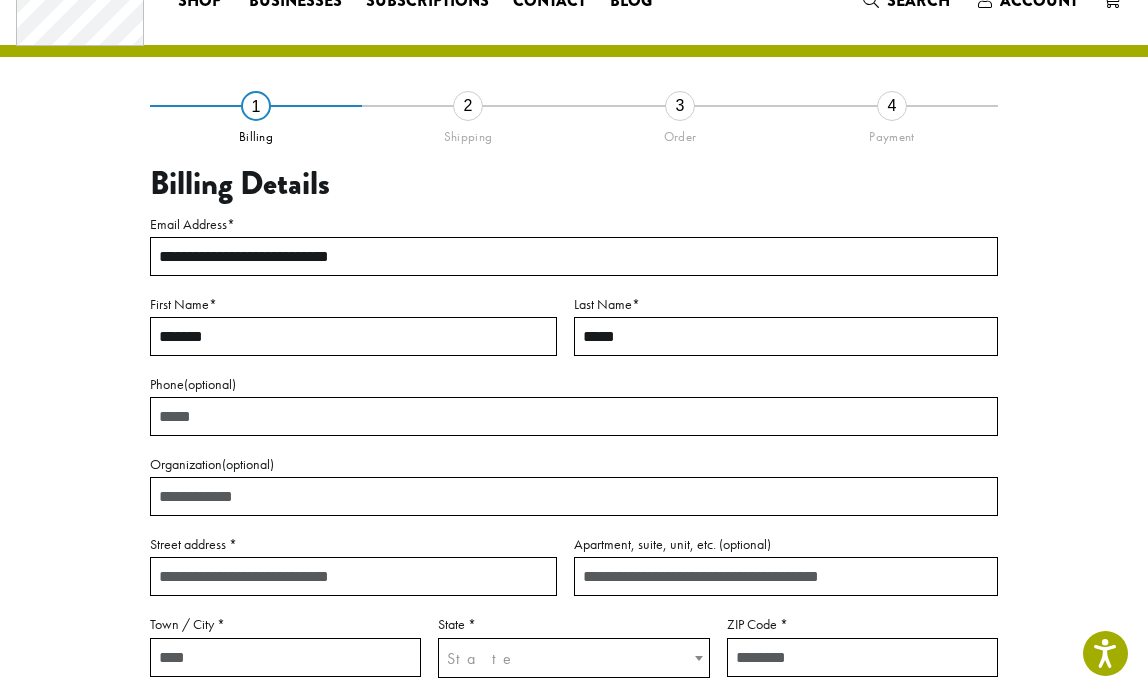 type on "*******" 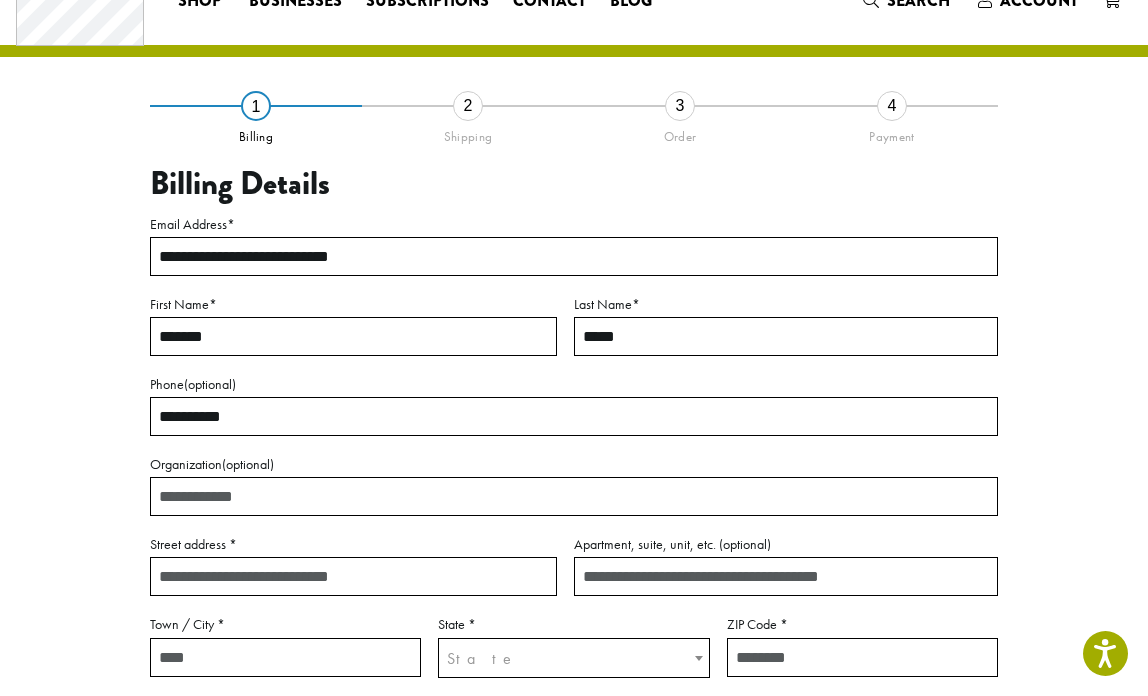 type on "**********" 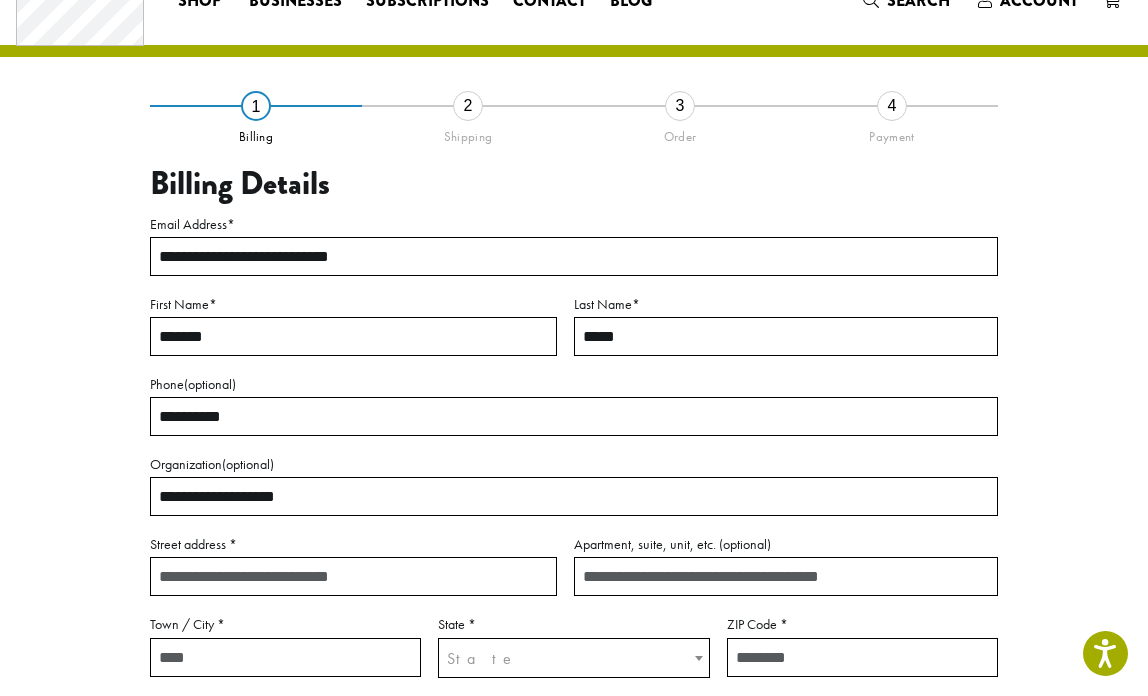 type on "**********" 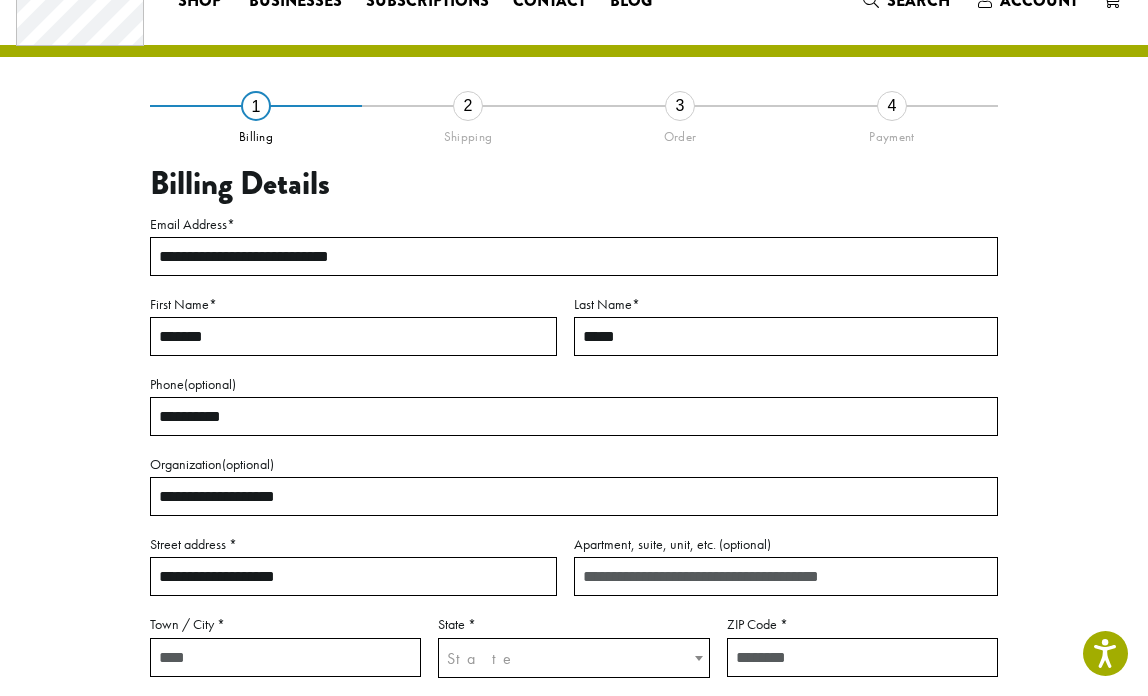 type on "*******" 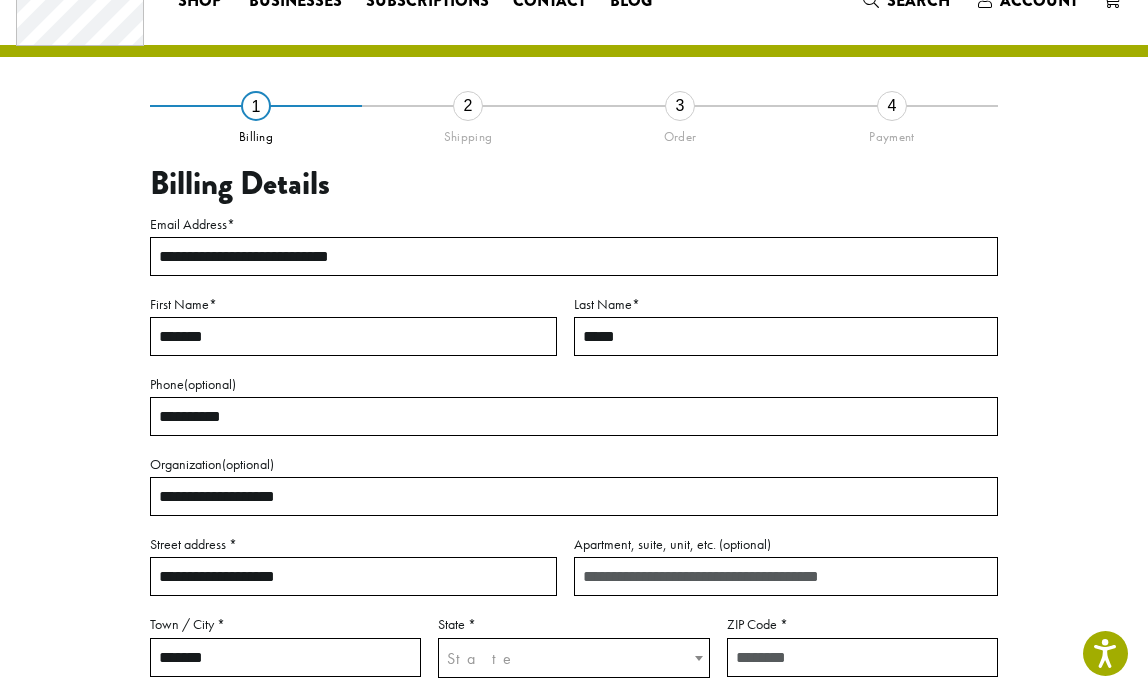 select on "**" 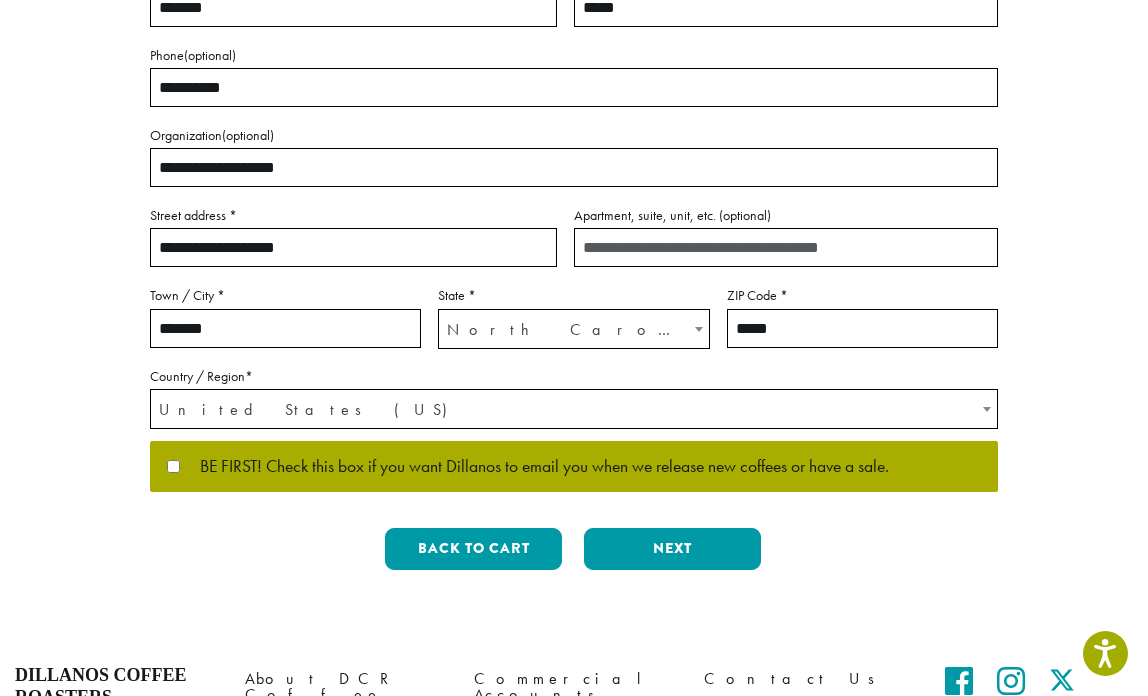 scroll, scrollTop: 407, scrollLeft: 0, axis: vertical 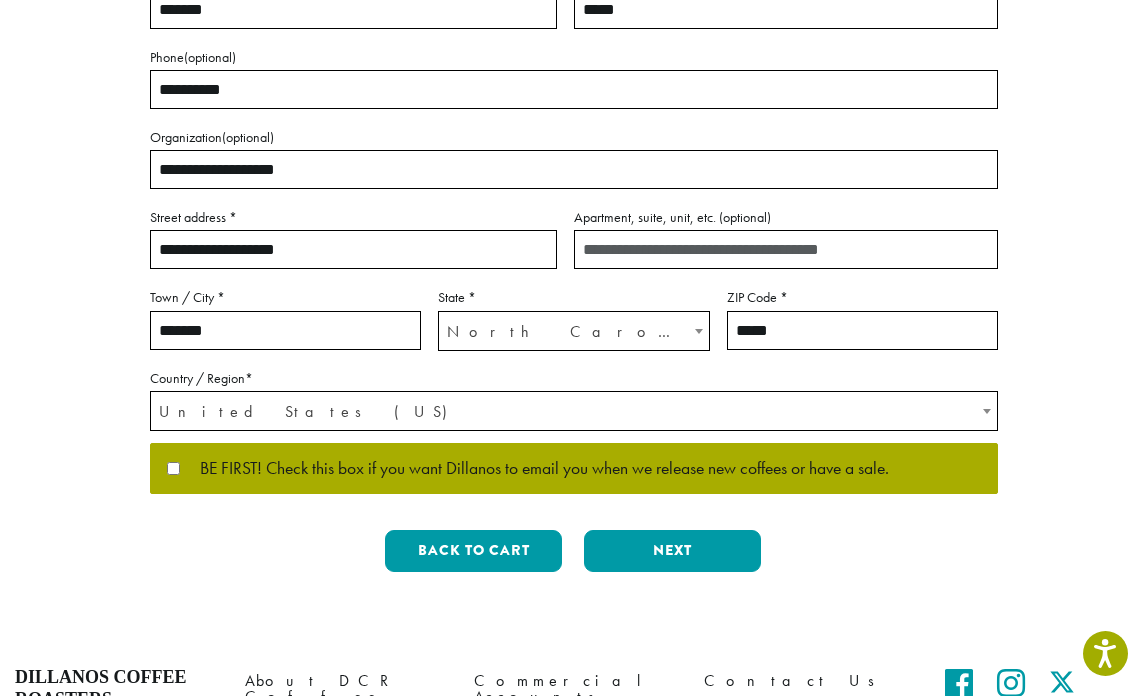drag, startPoint x: 256, startPoint y: 82, endPoint x: 56, endPoint y: 75, distance: 200.12247 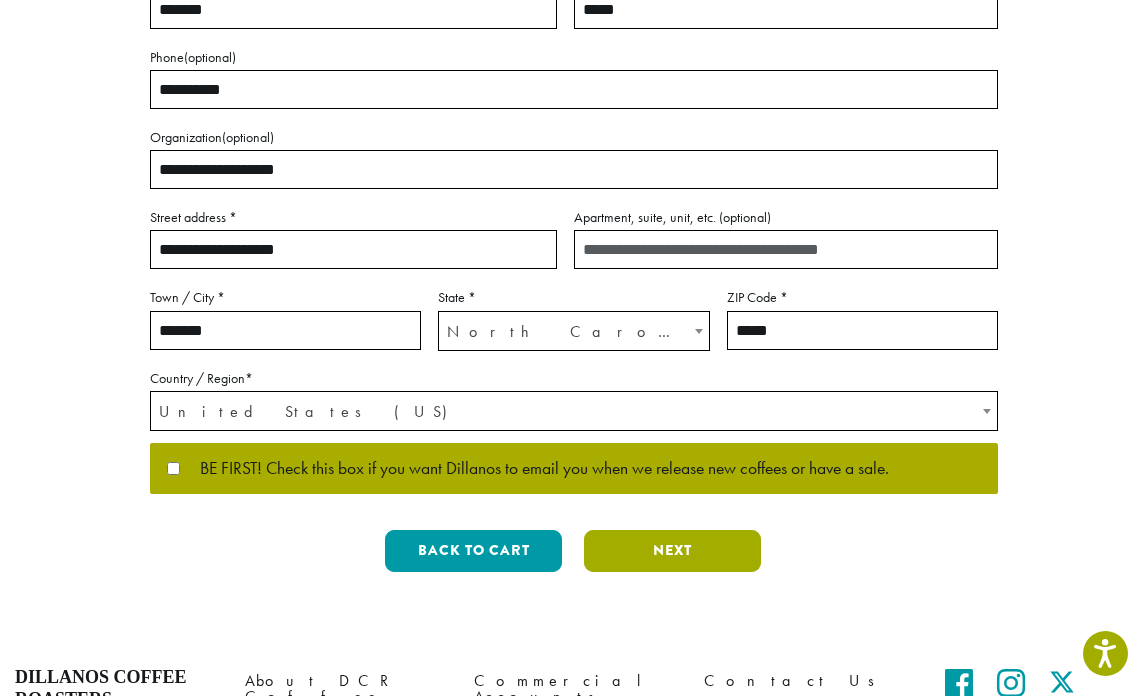 click on "Next" at bounding box center [672, 551] 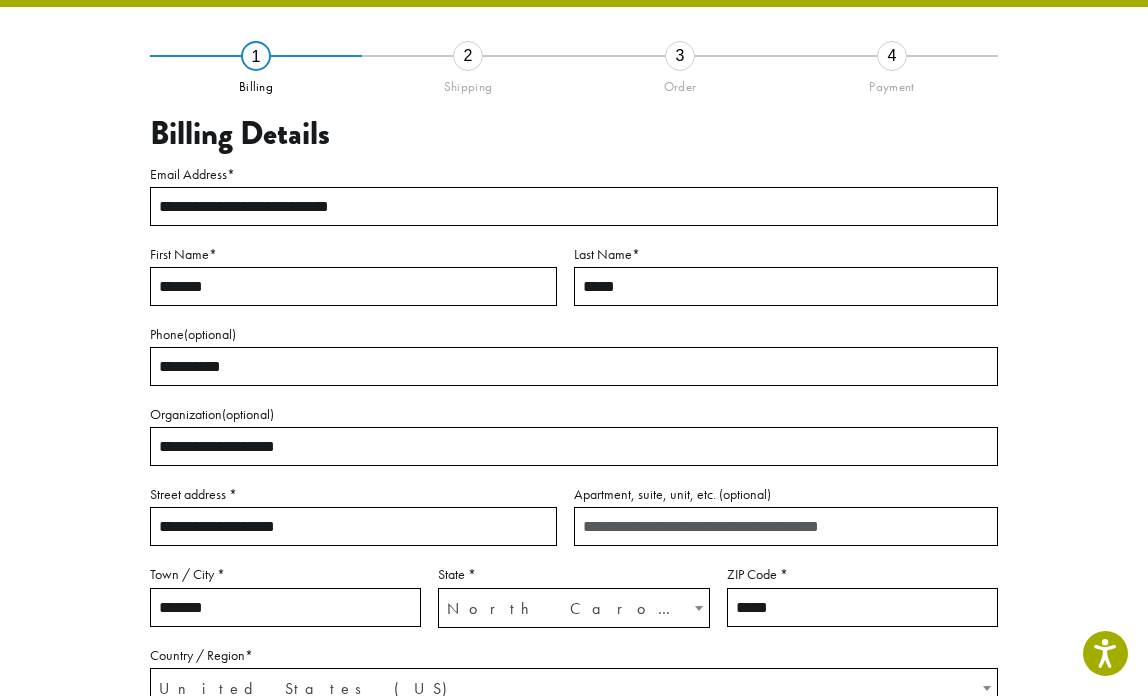 scroll, scrollTop: 114, scrollLeft: 0, axis: vertical 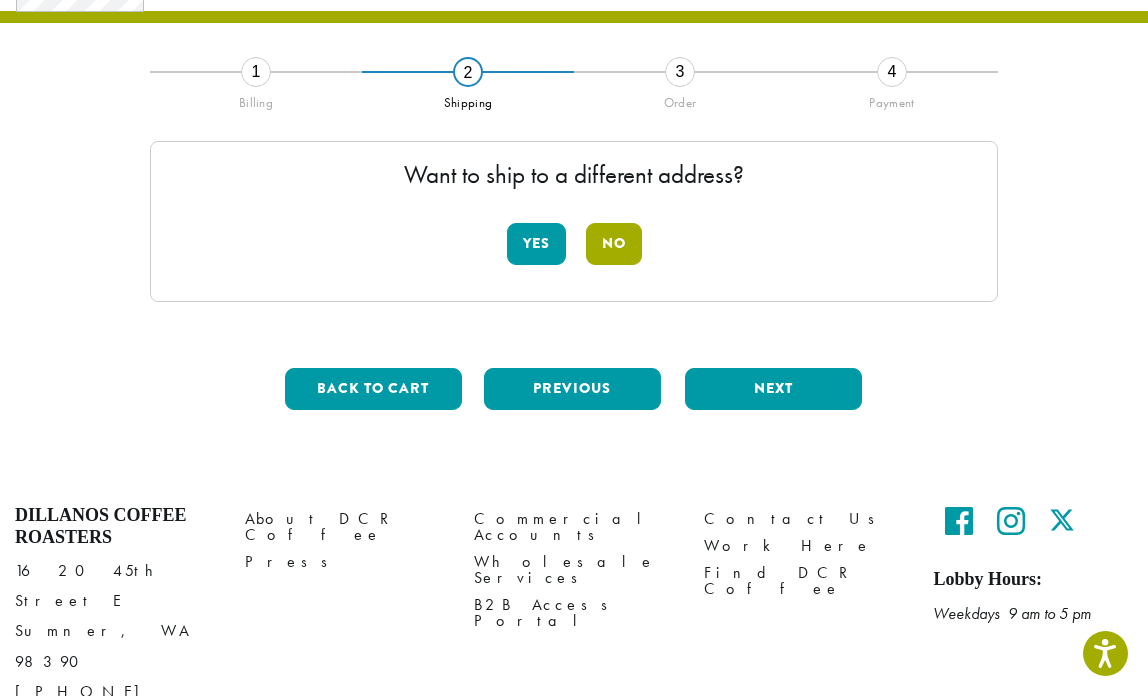 click on "No" at bounding box center (614, 244) 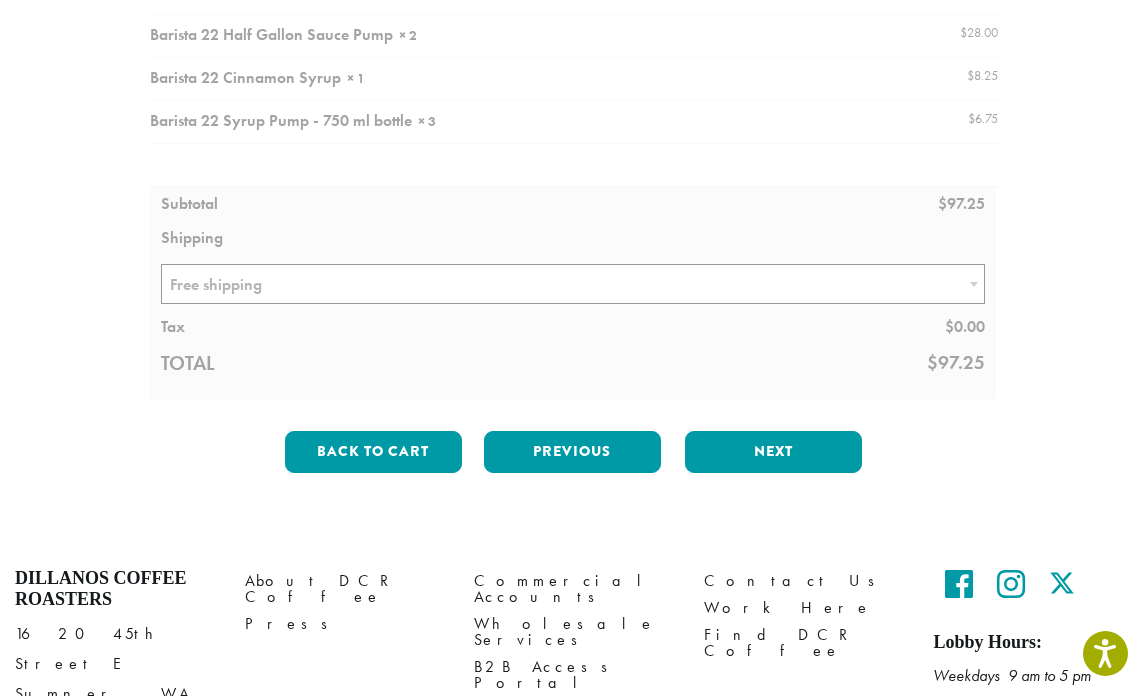 scroll, scrollTop: 409, scrollLeft: 0, axis: vertical 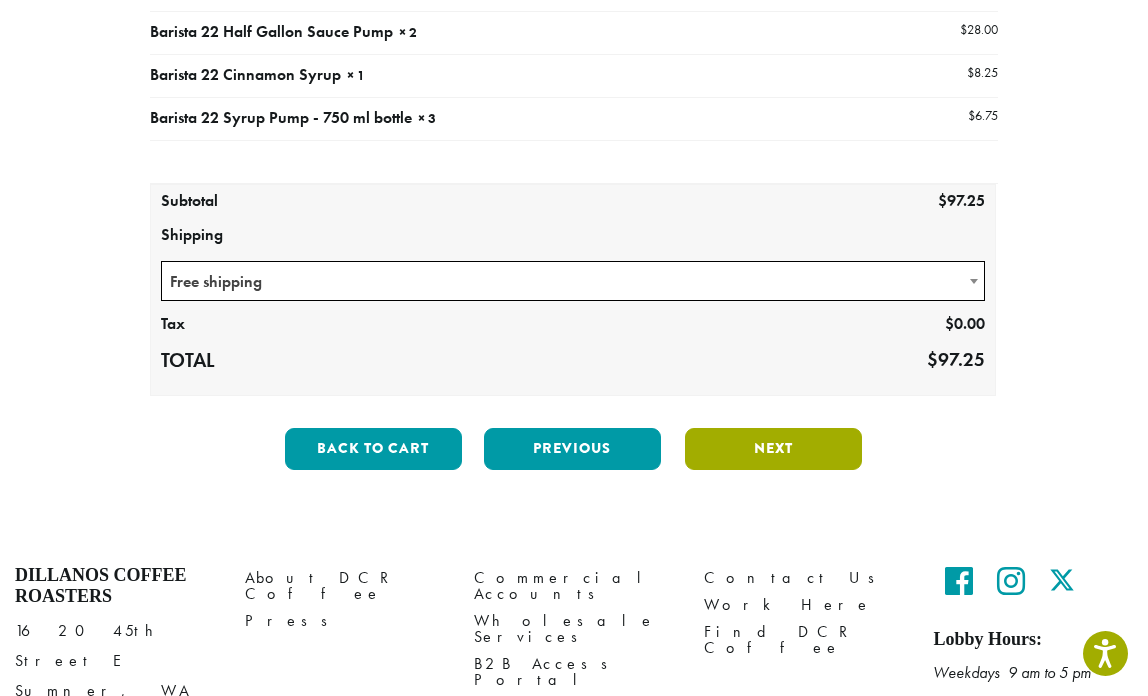 click on "Next" at bounding box center [773, 449] 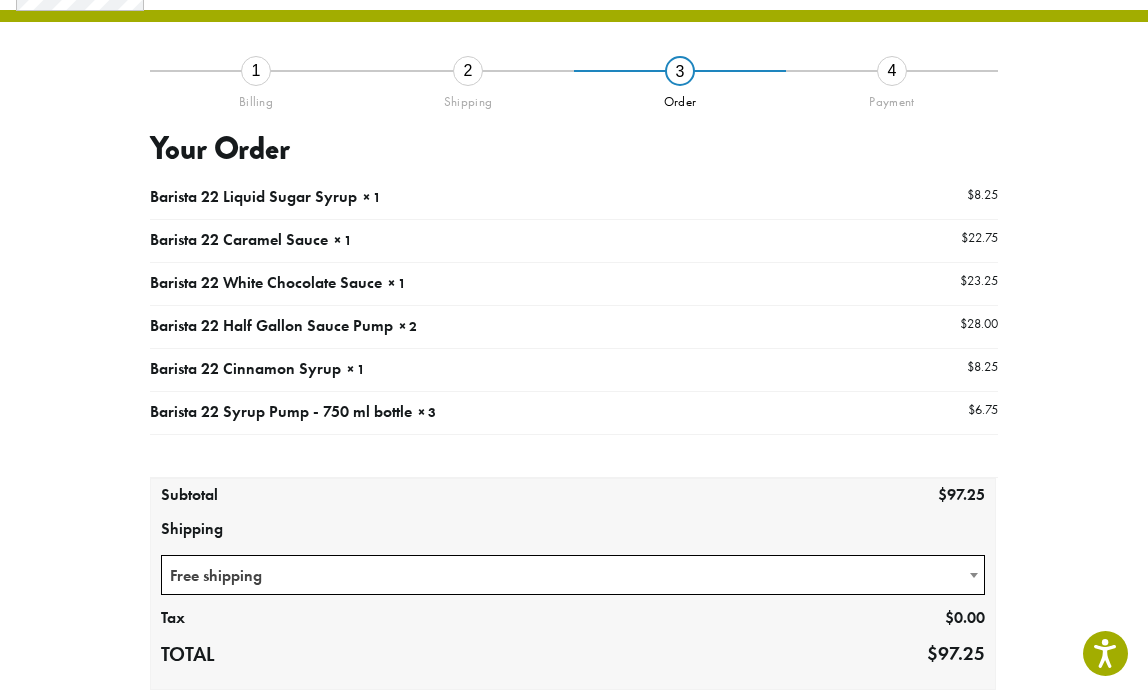 scroll, scrollTop: 114, scrollLeft: 0, axis: vertical 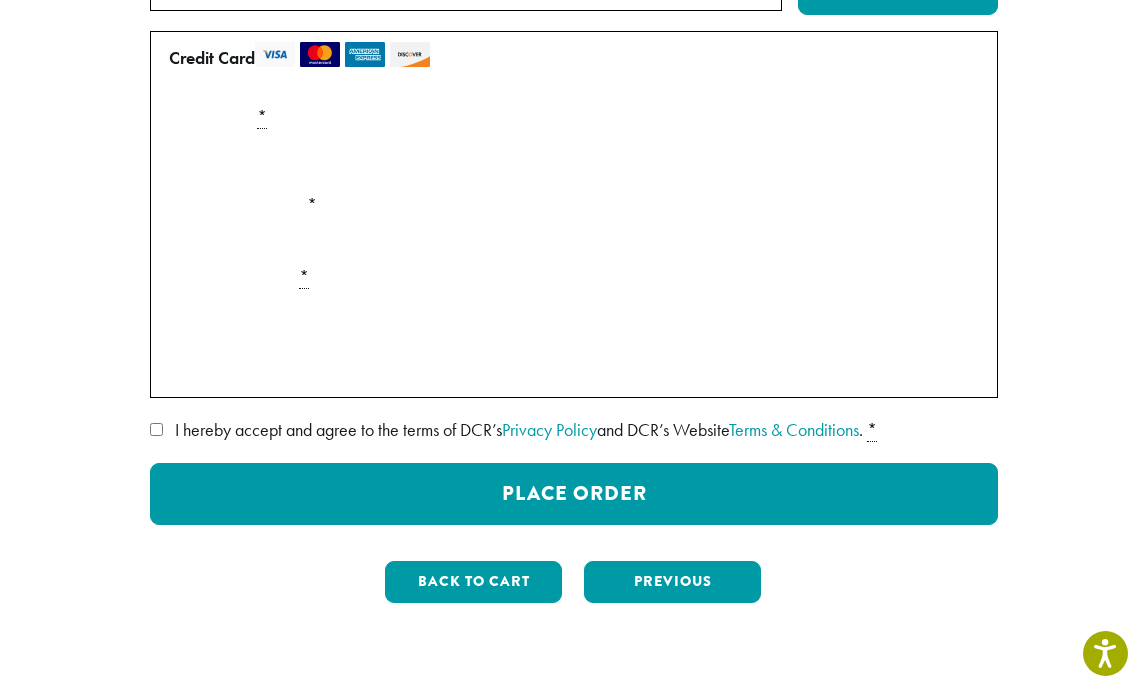 click on "I hereby accept and agree to the terms of DCR’s  Privacy Policy  and DCR’s Website  Terms & Conditions .   *" at bounding box center (574, 430) 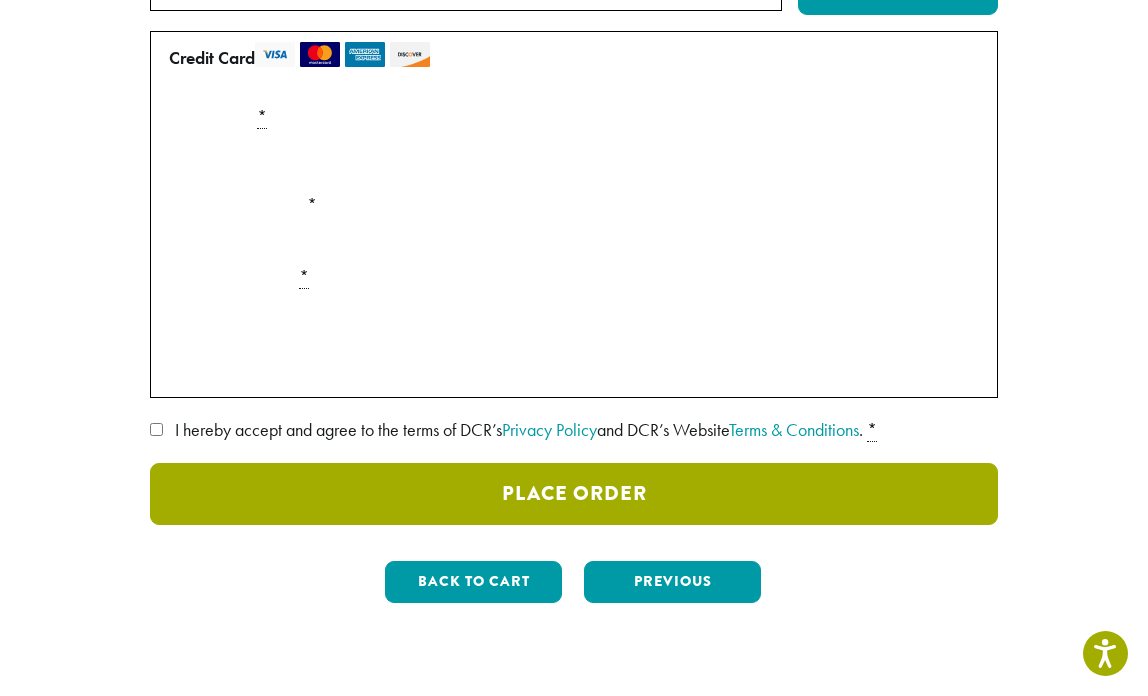 click on "Place Order" at bounding box center (574, 494) 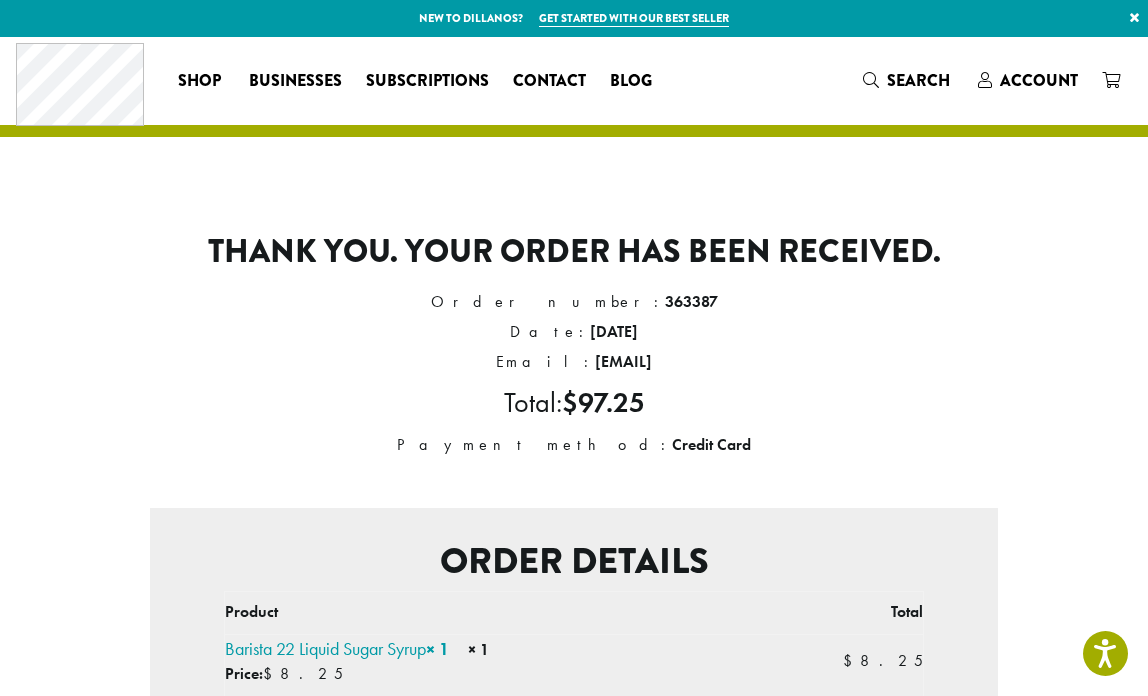scroll, scrollTop: 0, scrollLeft: 0, axis: both 